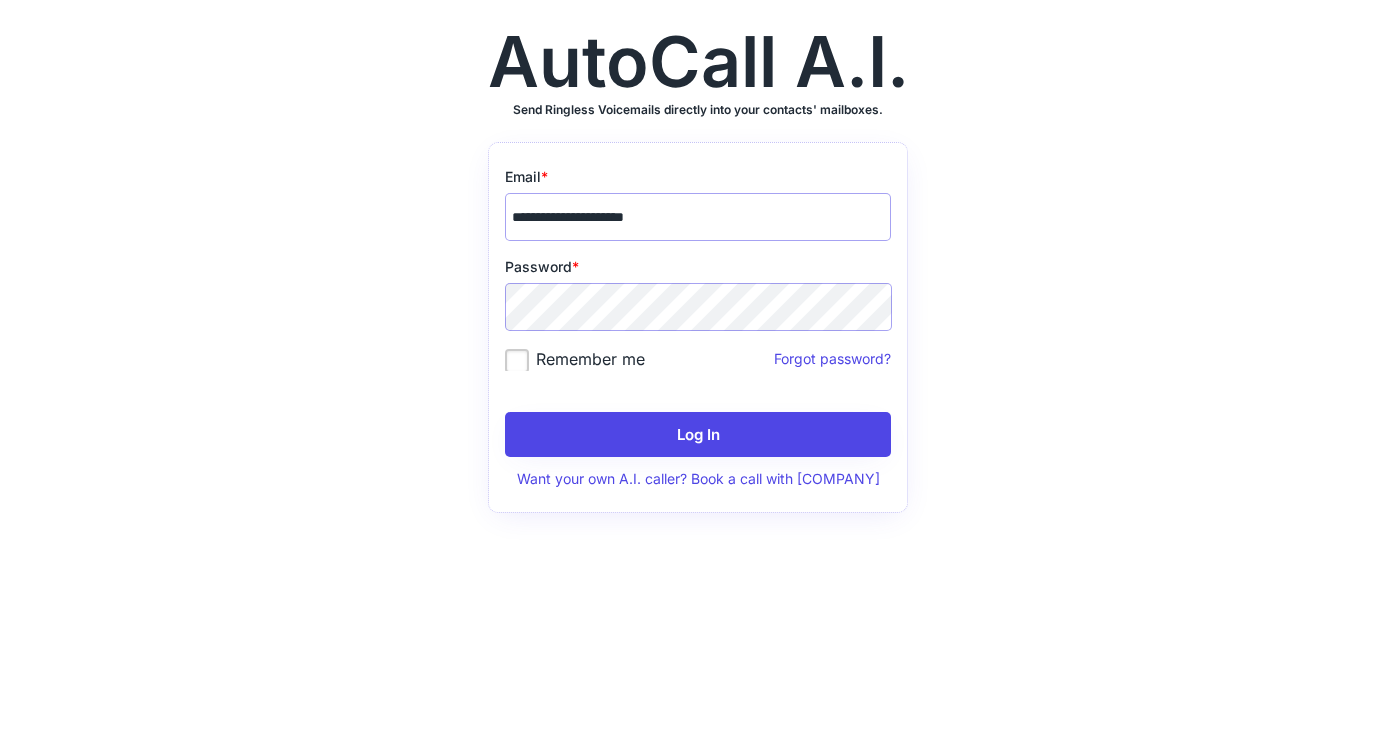 scroll, scrollTop: 0, scrollLeft: 0, axis: both 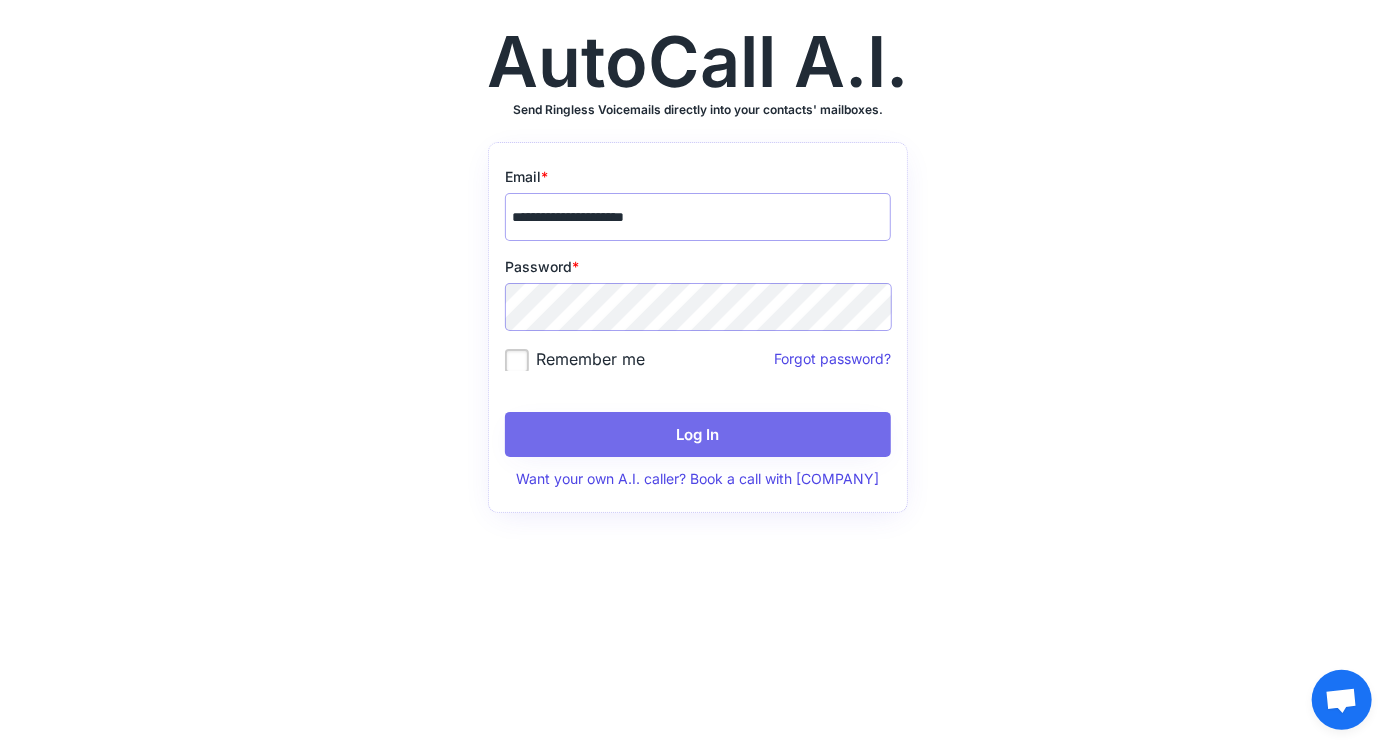 click on "Log In" at bounding box center (698, 434) 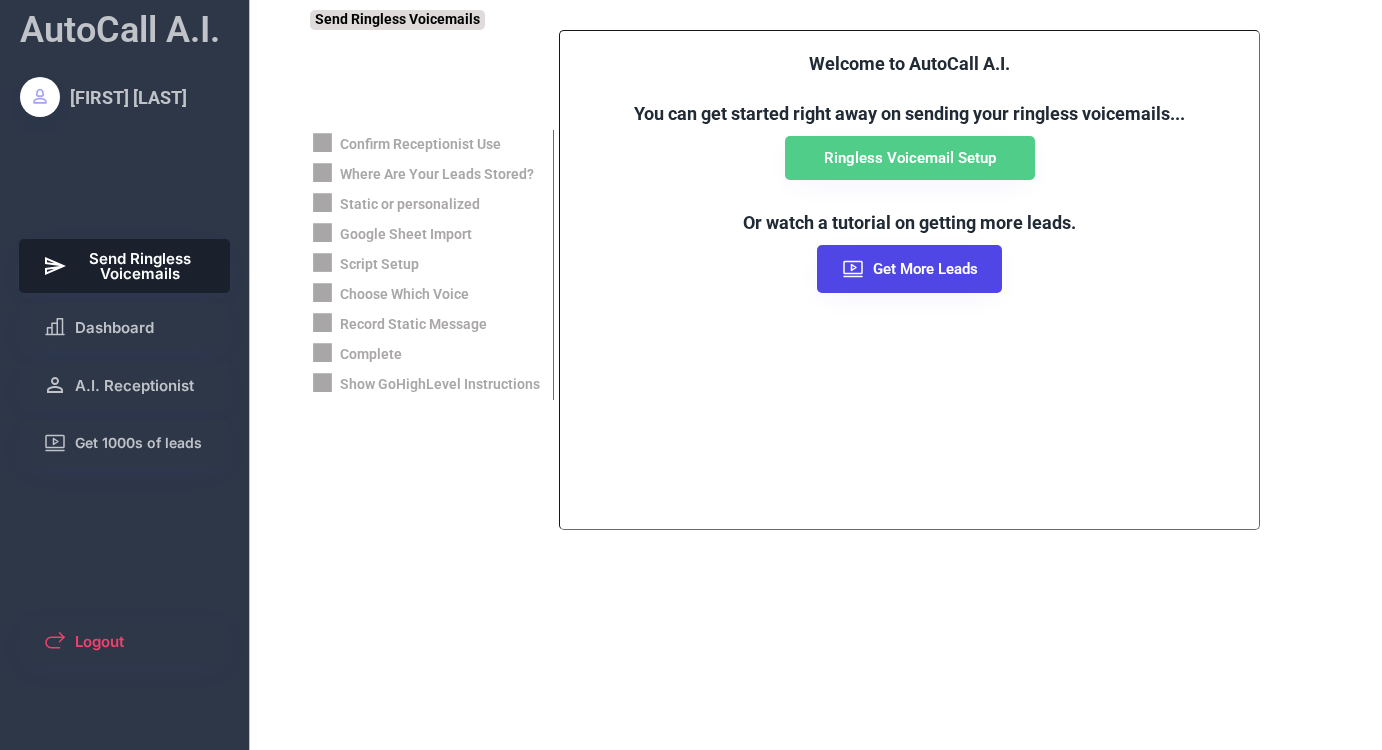 scroll, scrollTop: 0, scrollLeft: 0, axis: both 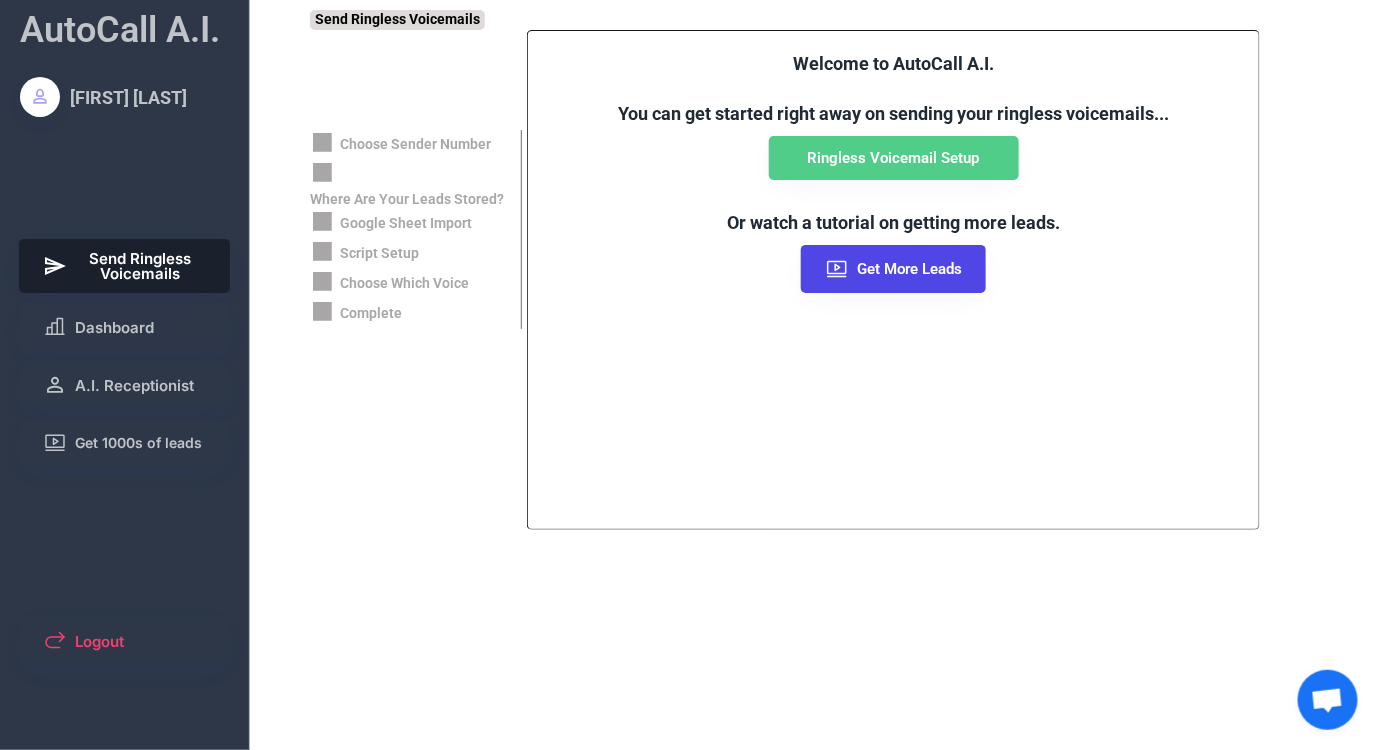 click on "Send Ringless Voicemails" at bounding box center [141, 266] 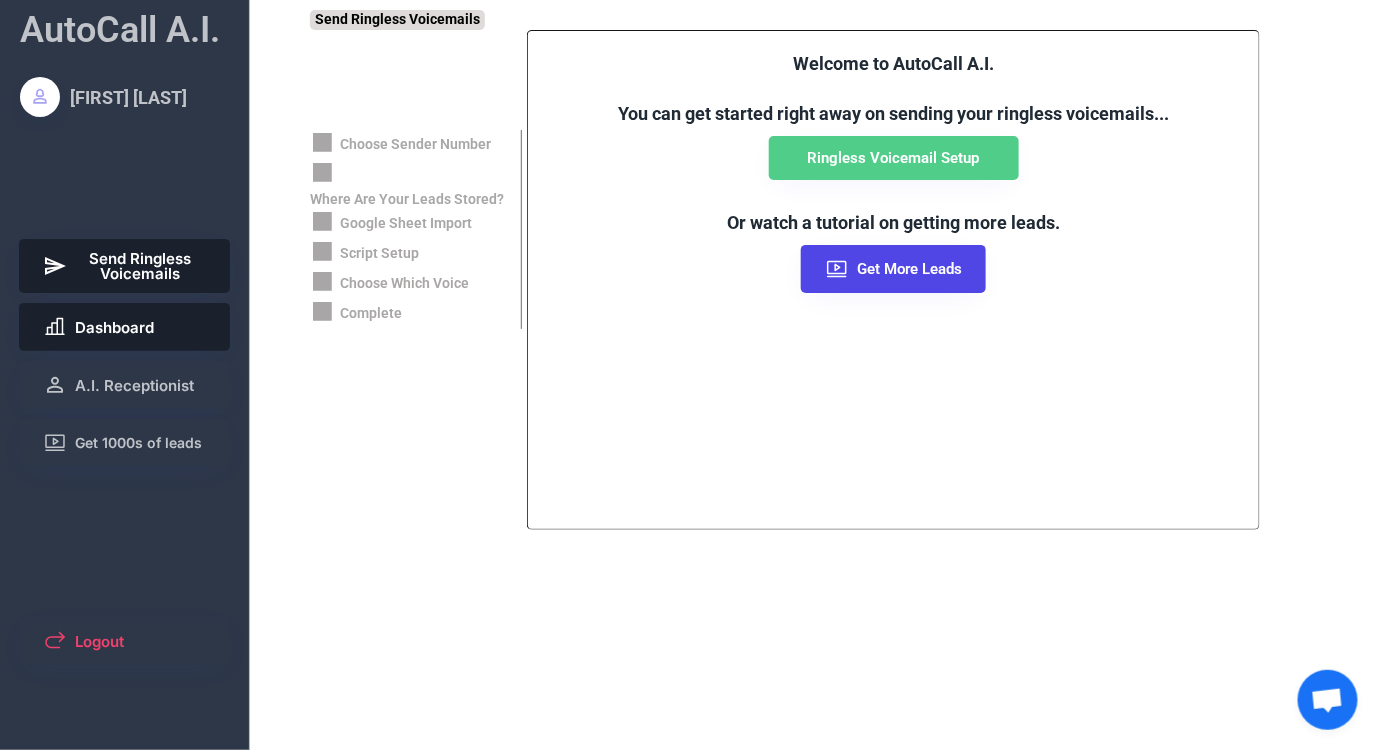 click on "Dashboard" at bounding box center [125, 327] 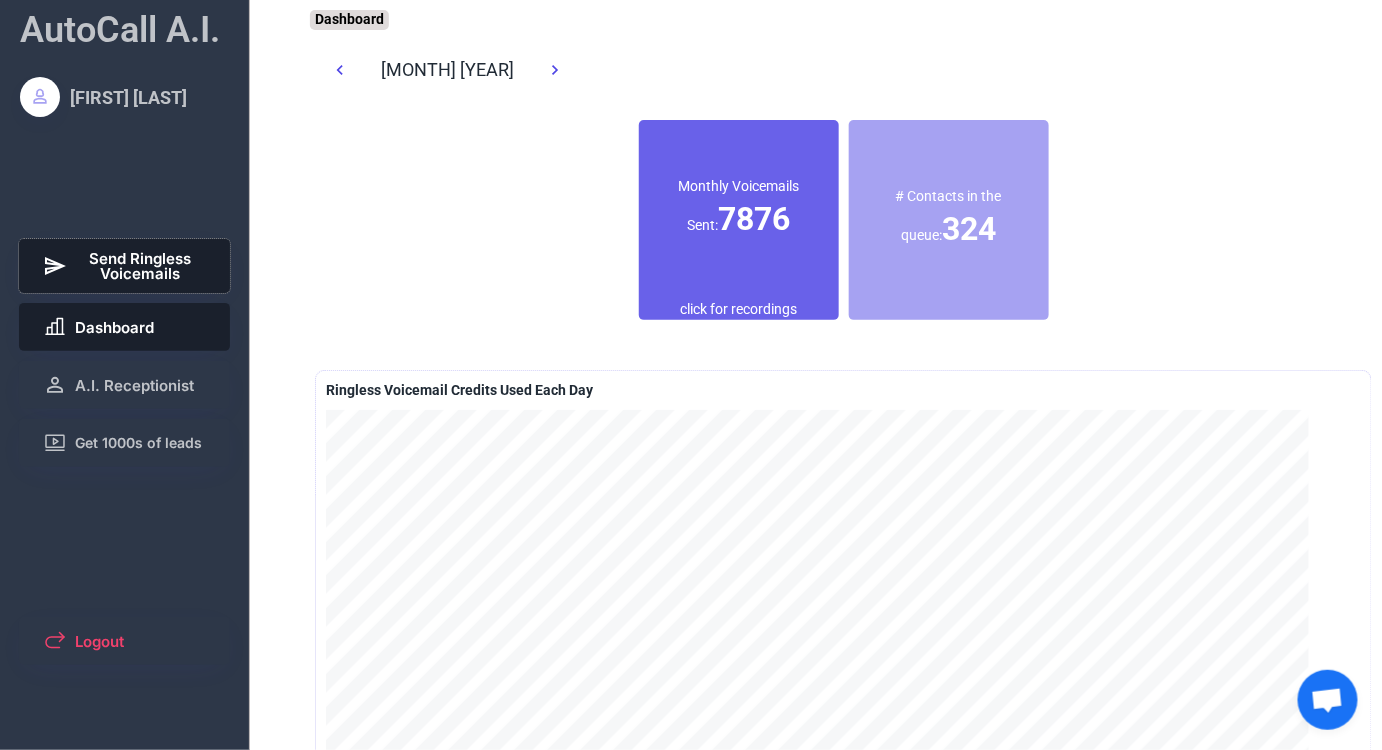 click on "Send Ringless Voicemails" at bounding box center [141, 266] 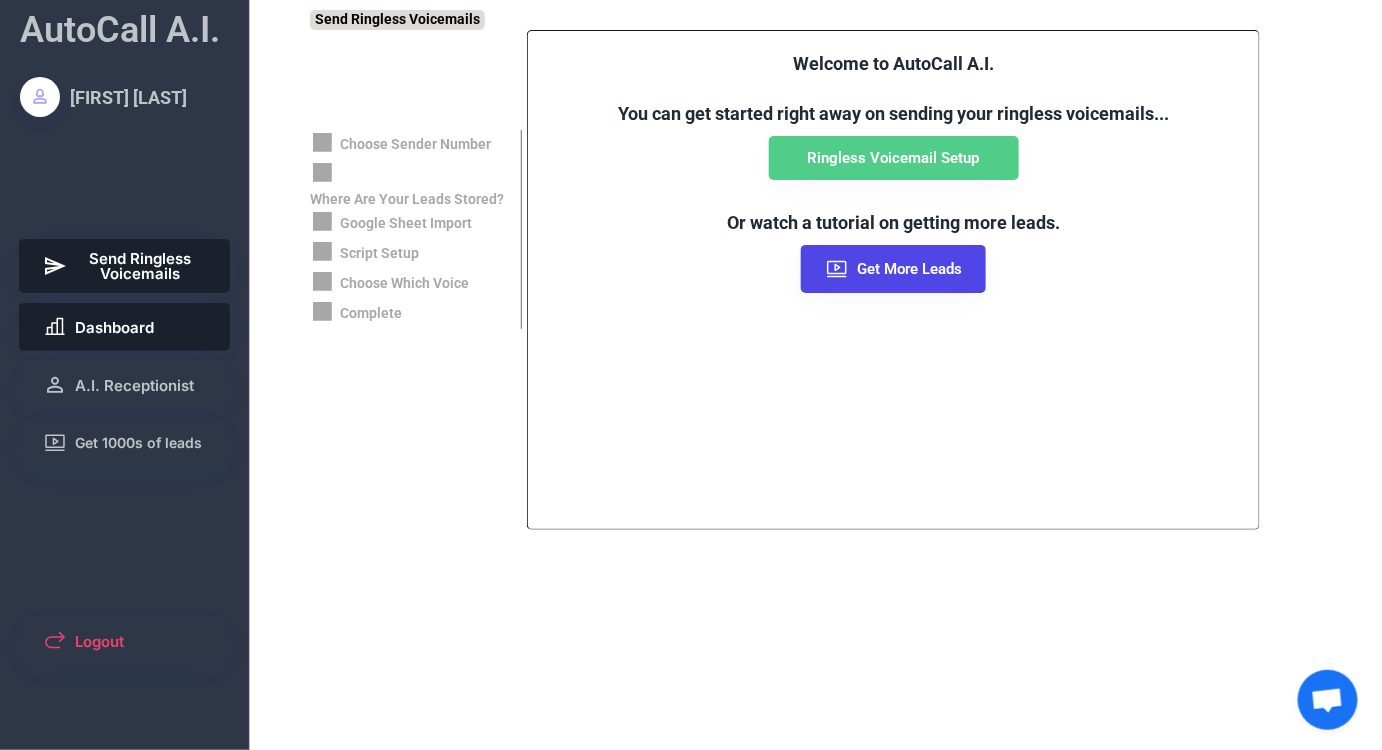click on "Dashboard" at bounding box center [114, 327] 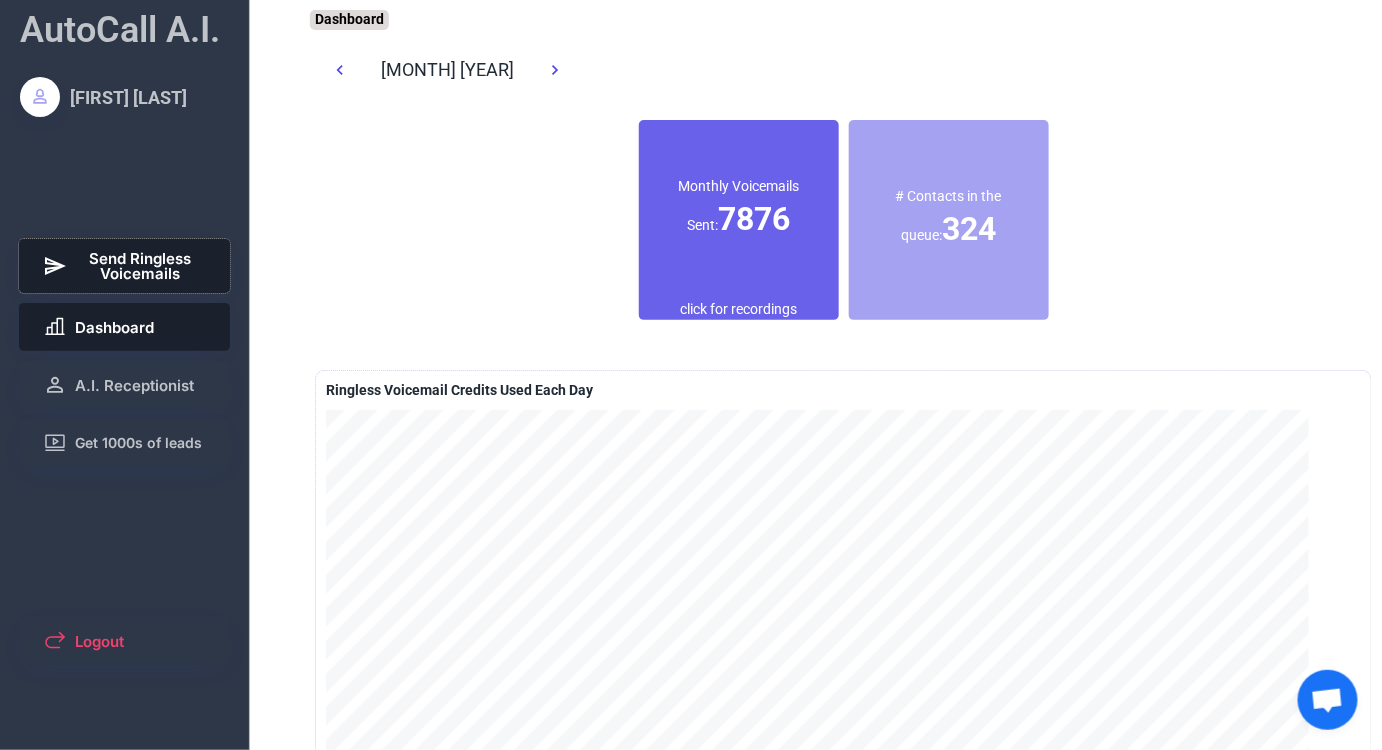 click on "Send Ringless Voicemails" at bounding box center [125, 266] 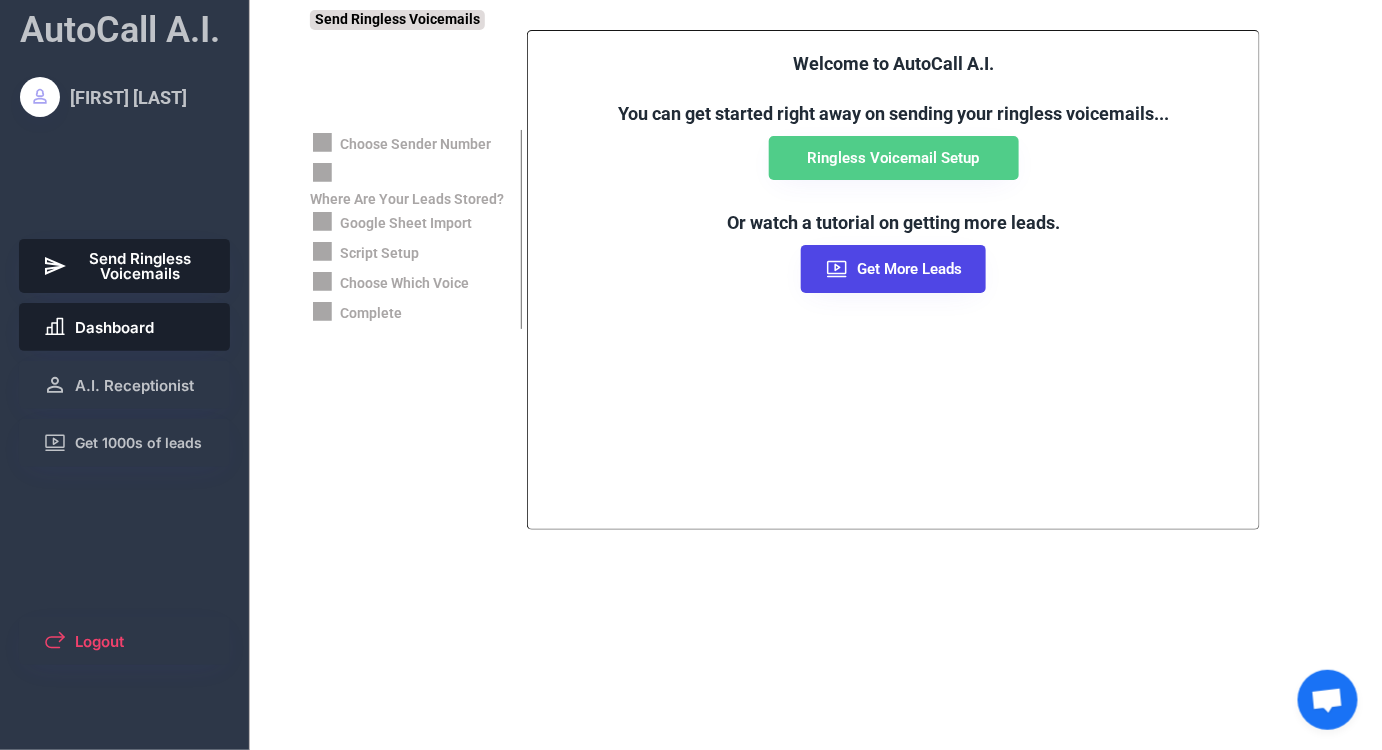 click on "Dashboard" at bounding box center (114, 327) 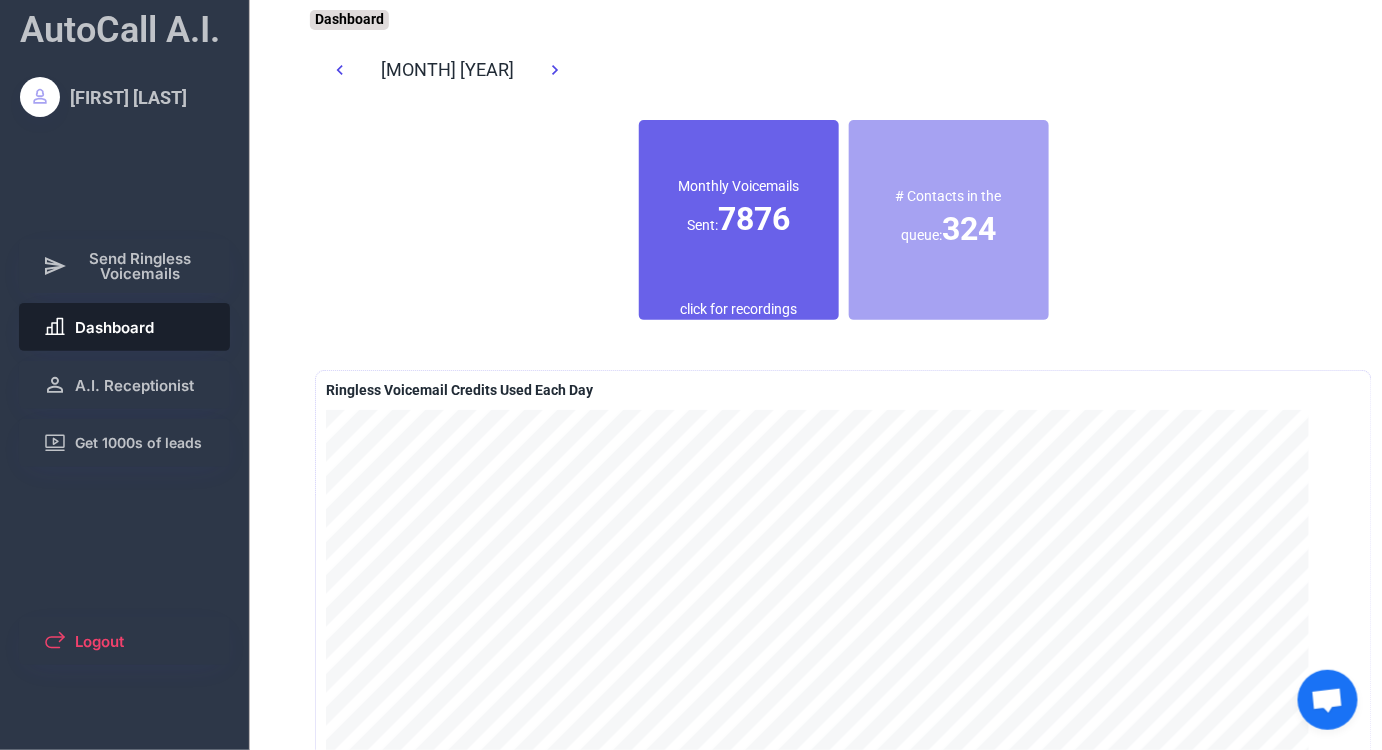 click on "click for recordings" at bounding box center [738, 310] 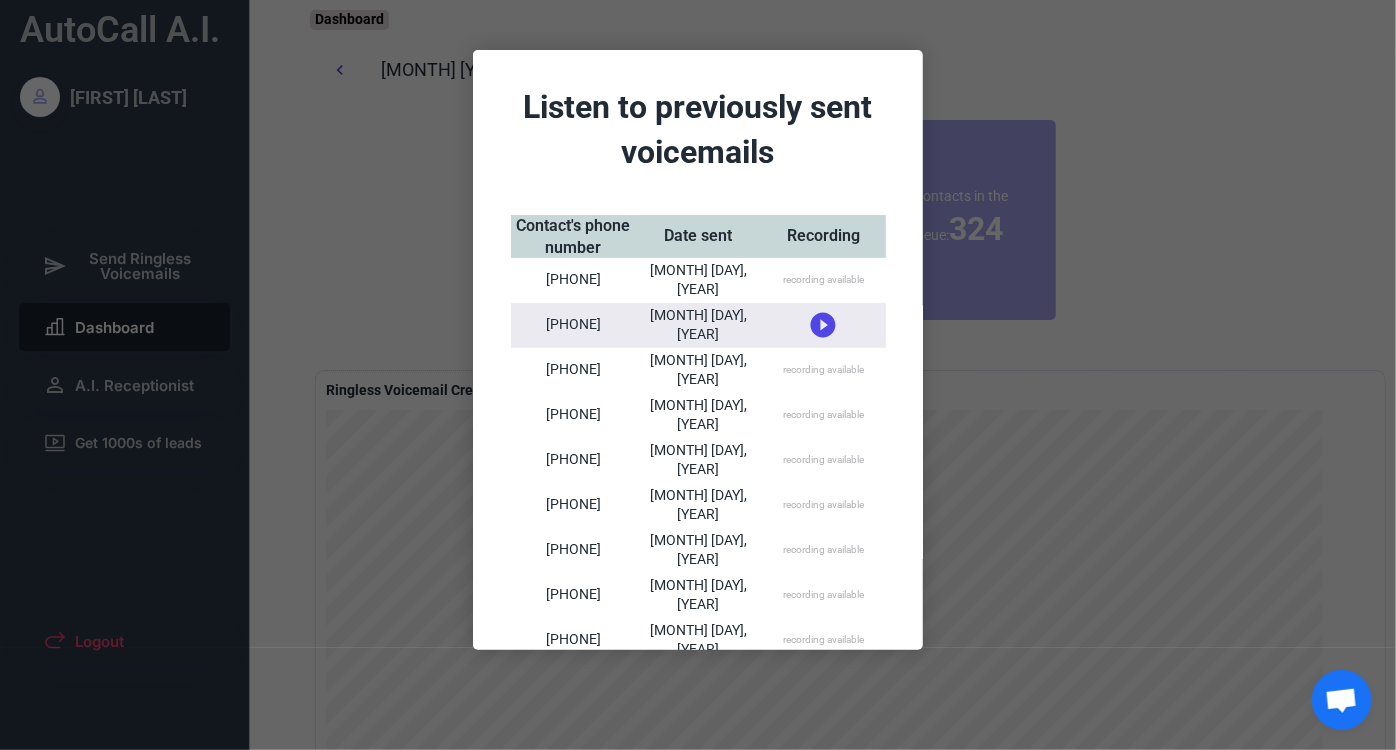 click 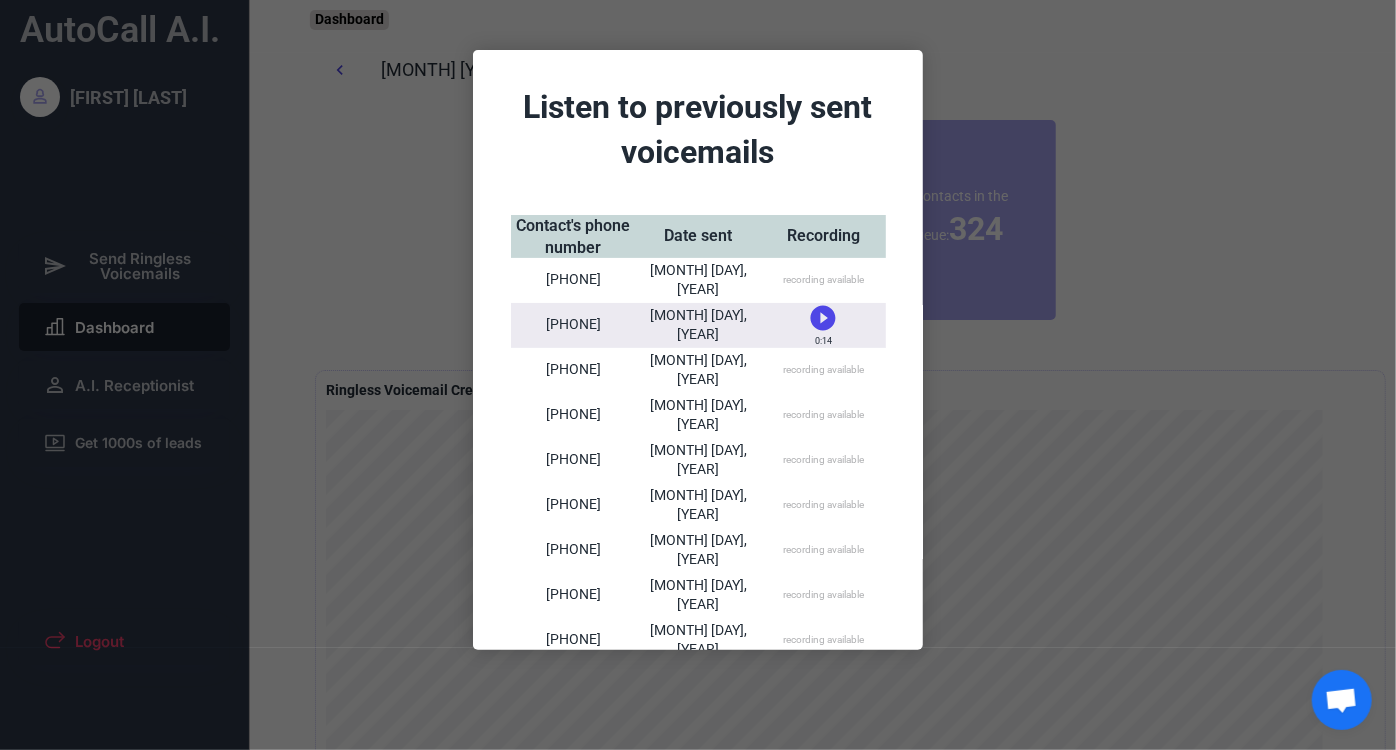 click at bounding box center [698, 375] 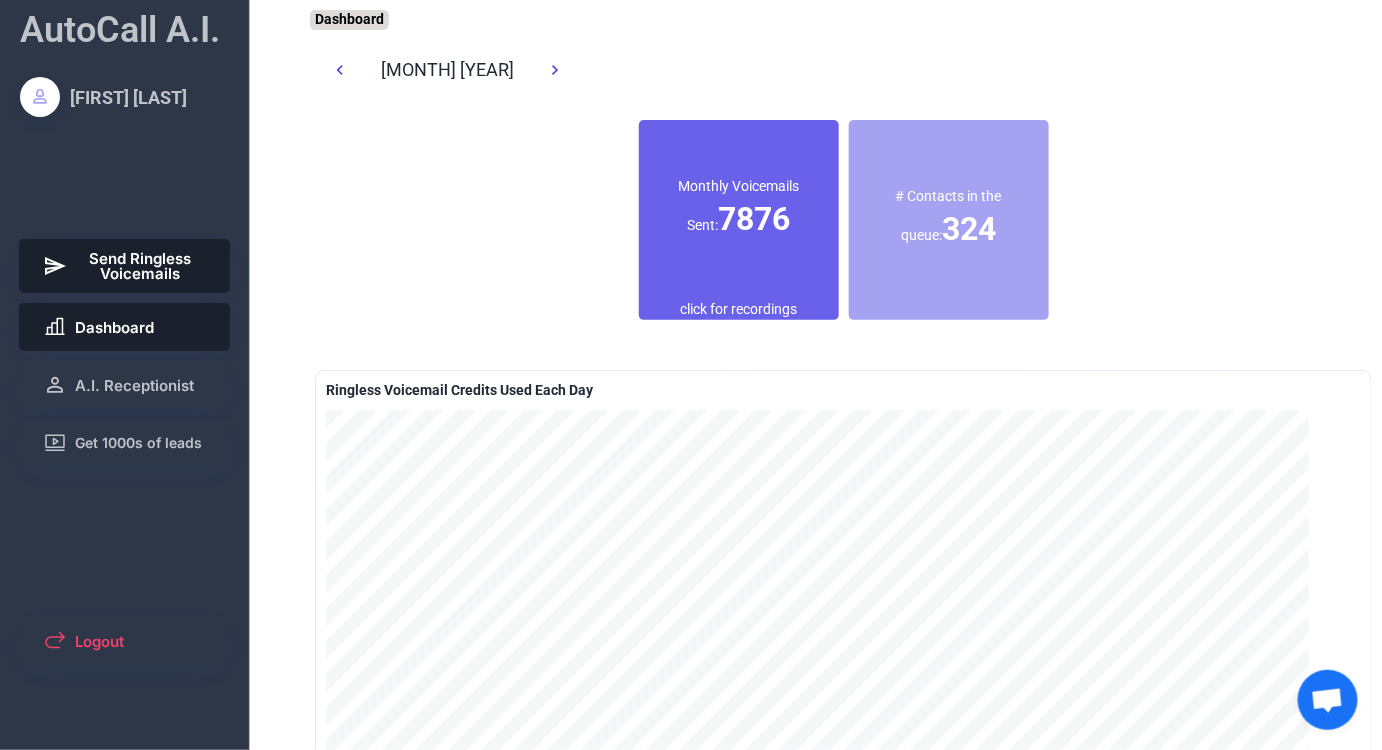 click on "Send Ringless Voicemails" at bounding box center (141, 266) 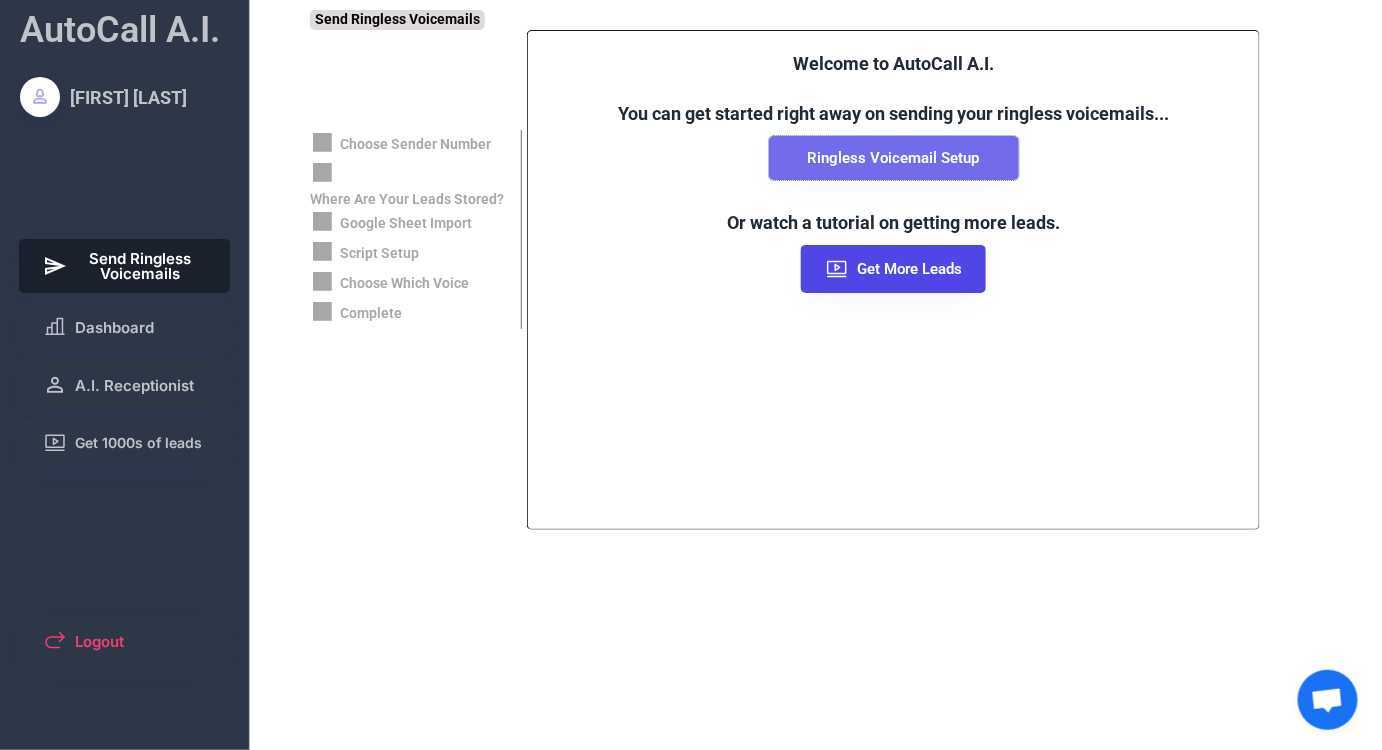 click on "Ringless Voicemail Setup" at bounding box center [894, 158] 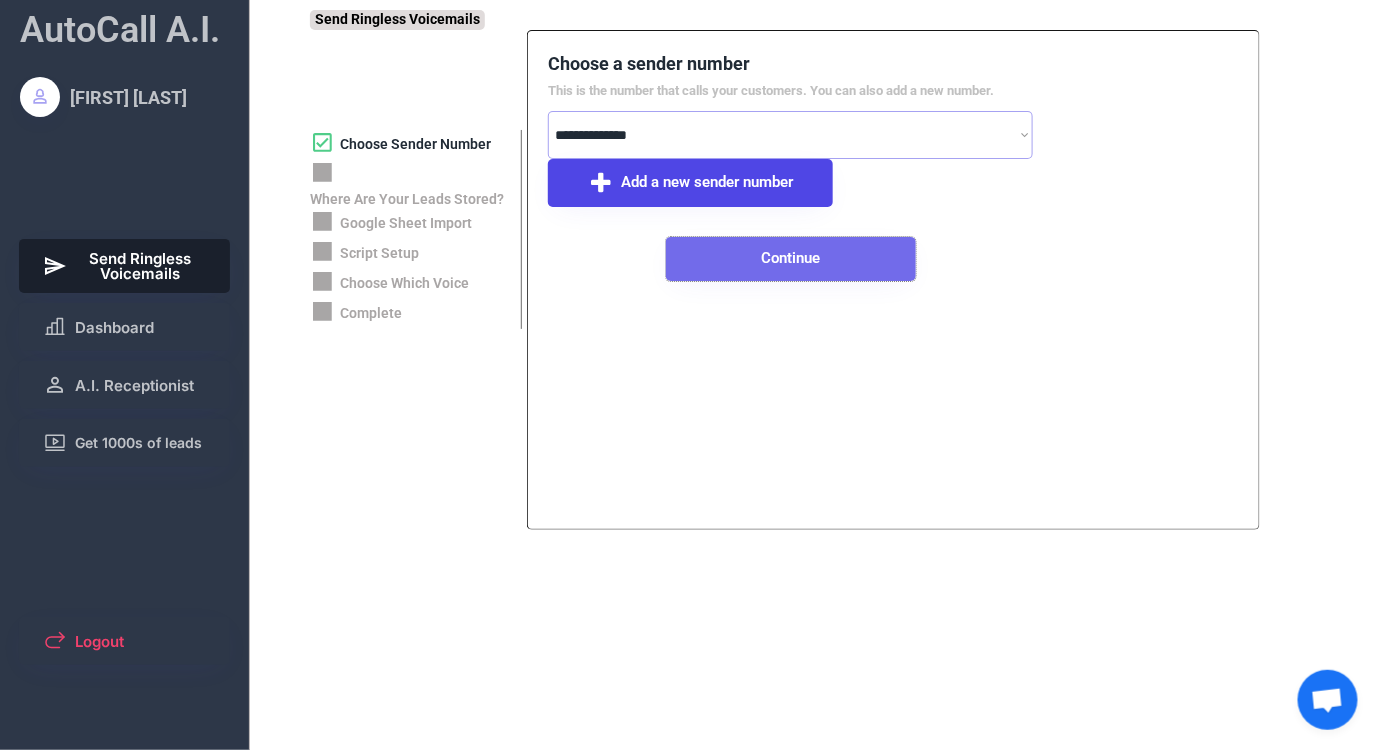 click on "Continue" at bounding box center [791, 259] 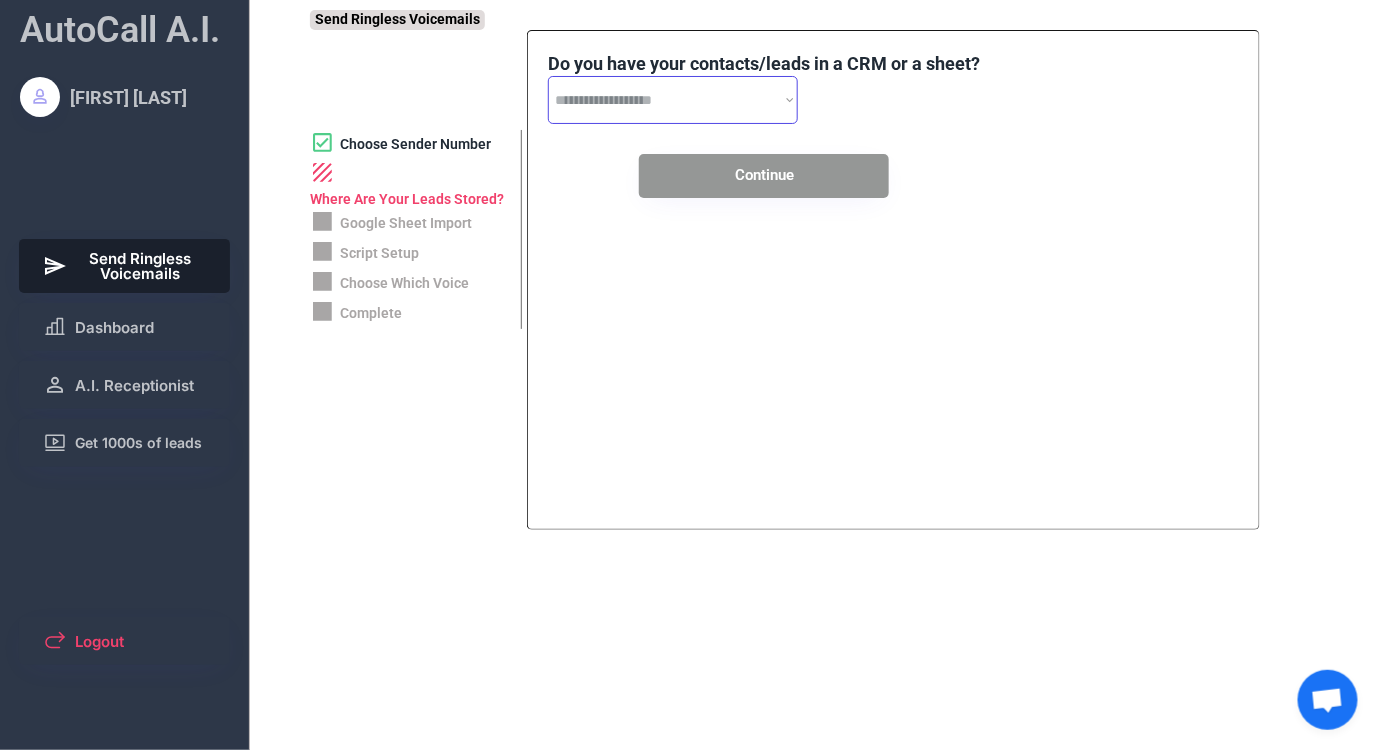 click on "**********" at bounding box center (673, 100) 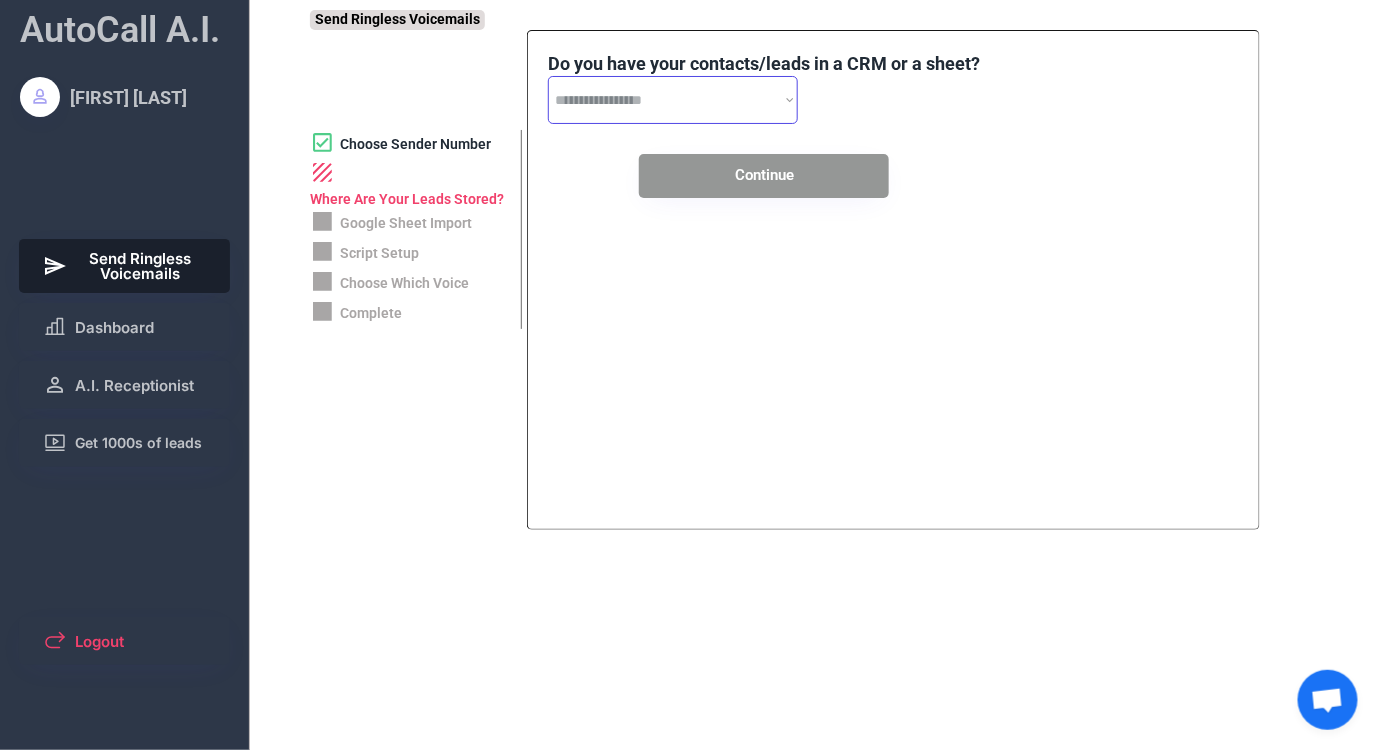 click on "**********" at bounding box center [673, 100] 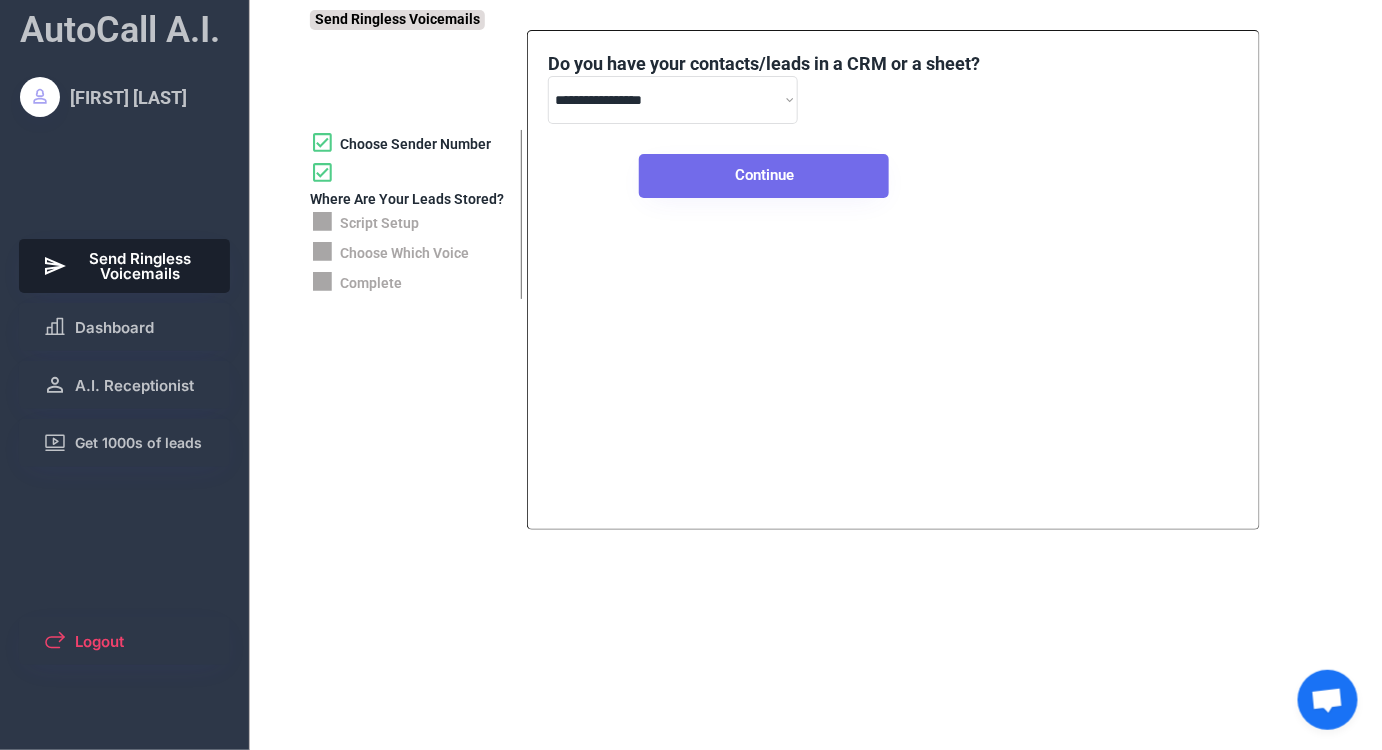 click on "Continue" at bounding box center (764, 176) 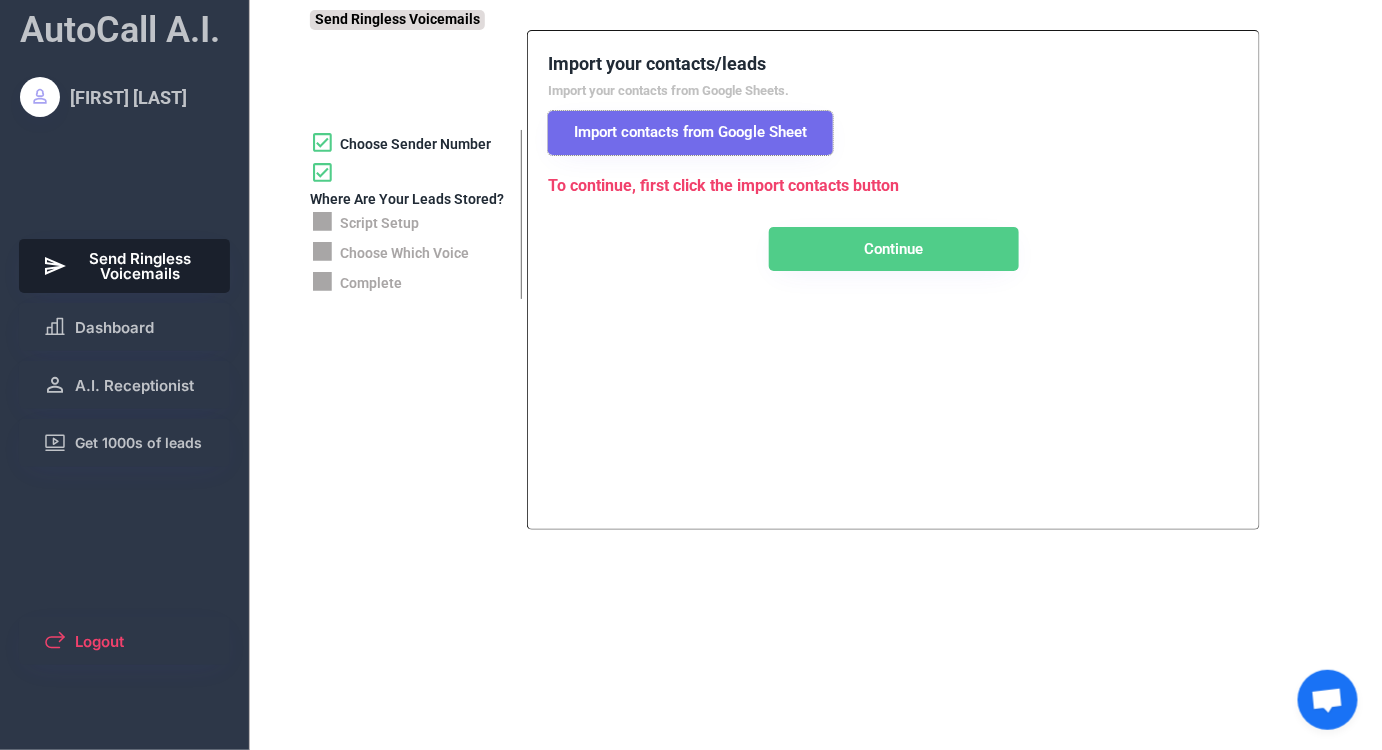 click on "Import contacts from Google Sheet" at bounding box center [690, 133] 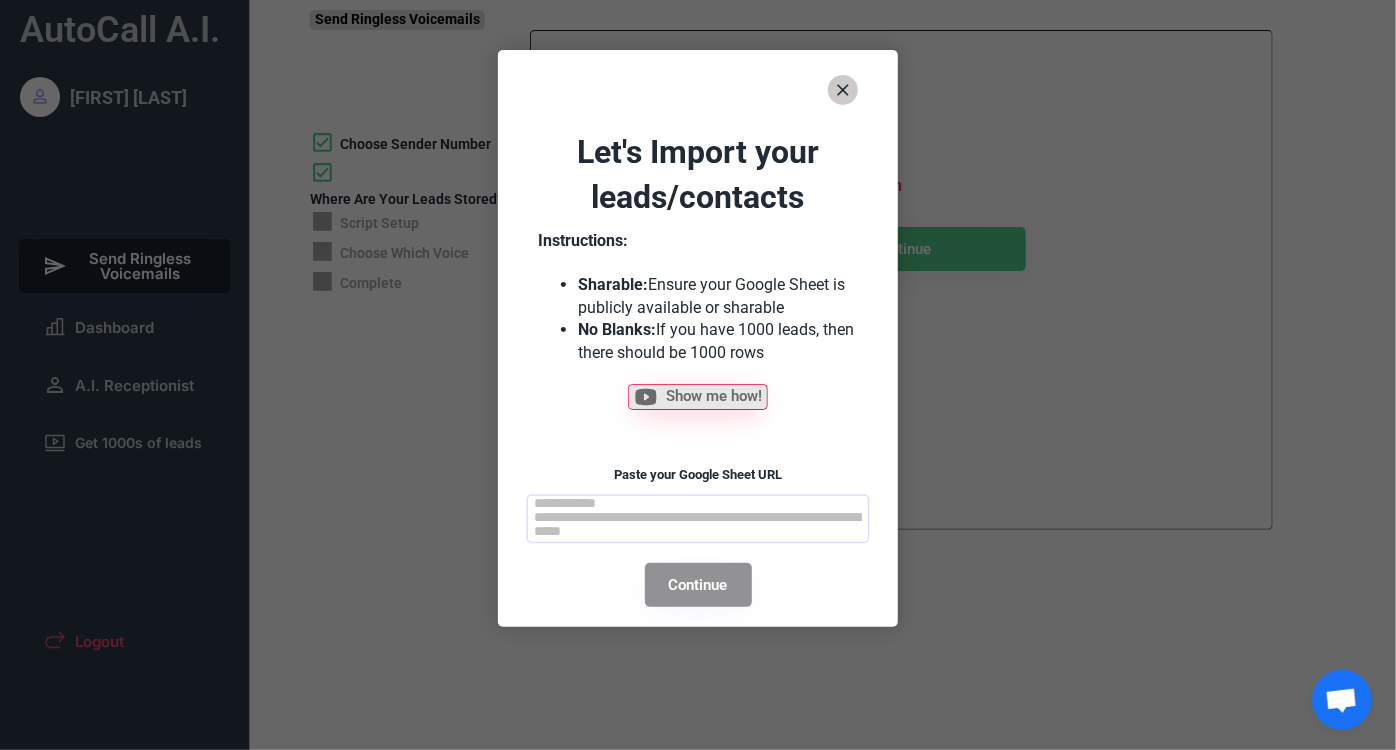 click at bounding box center (698, 519) 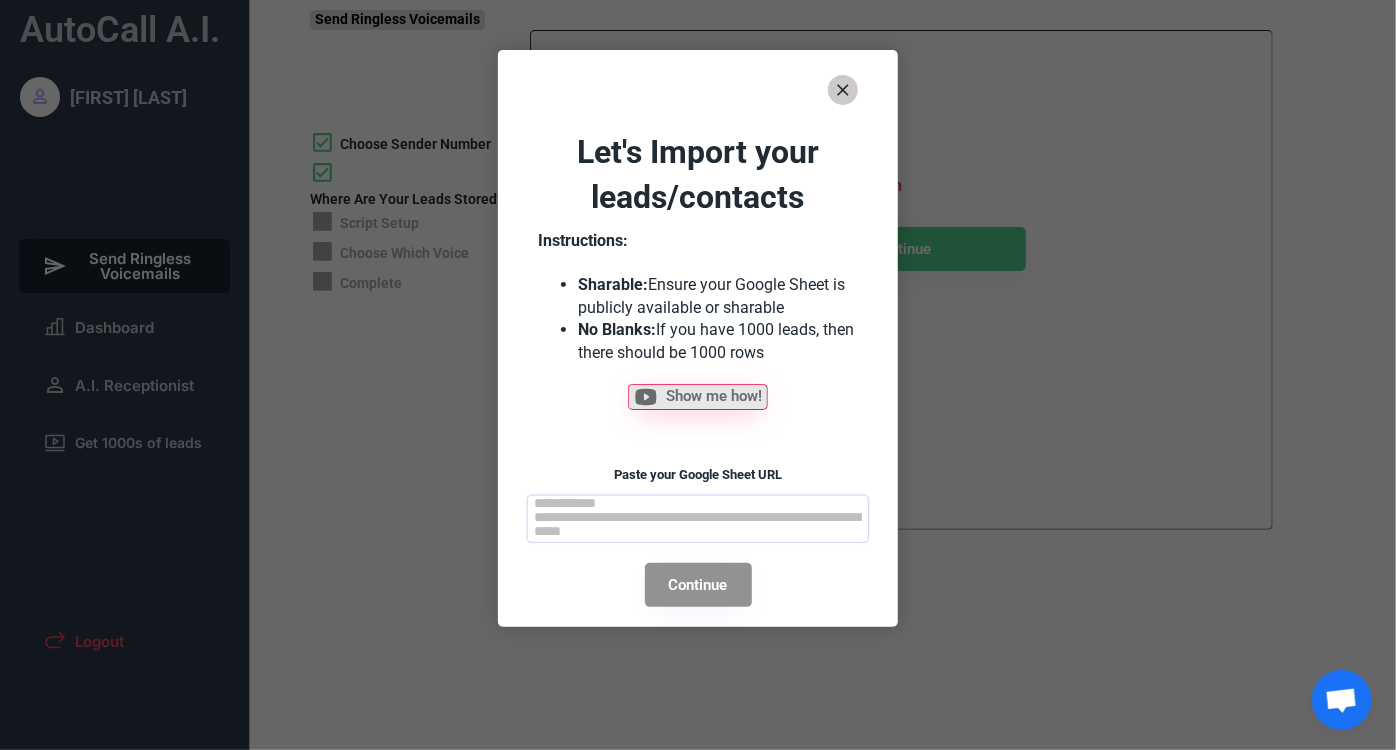 paste on "**********" 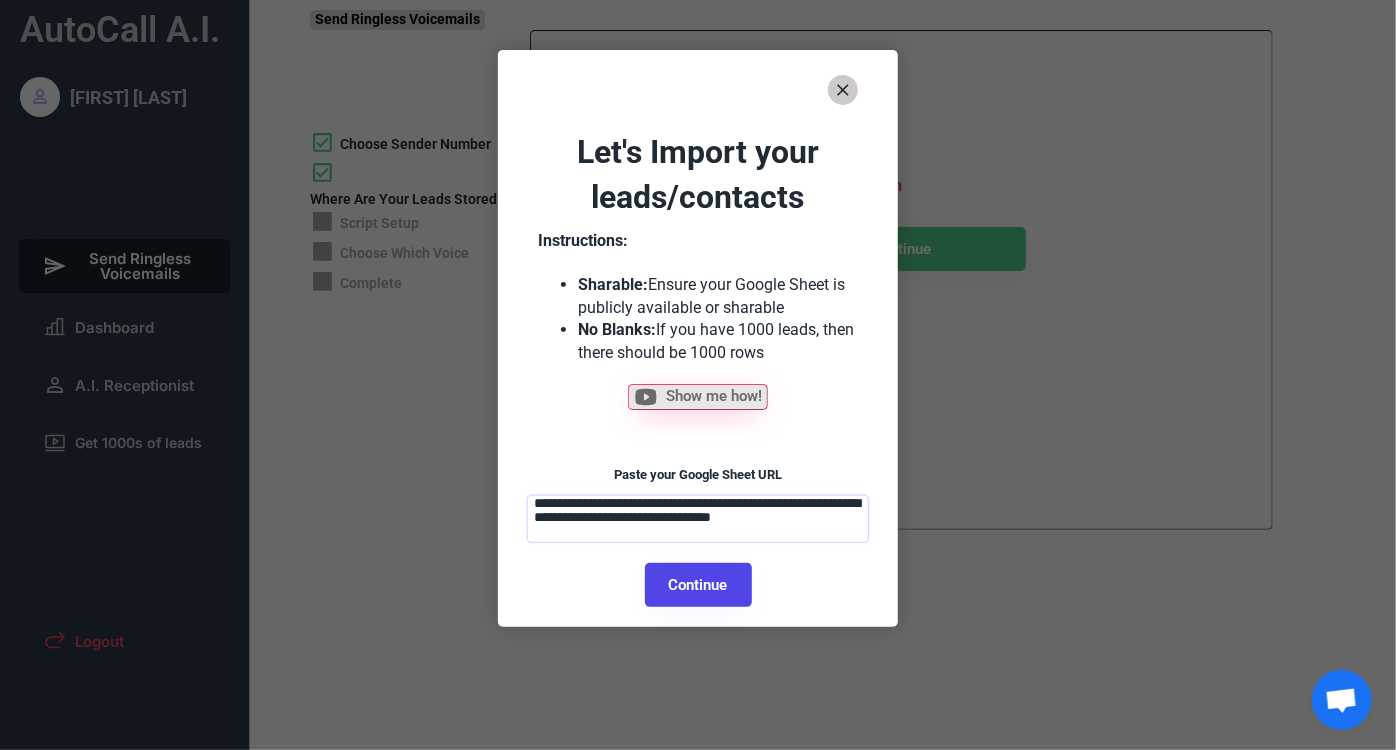 type on "**********" 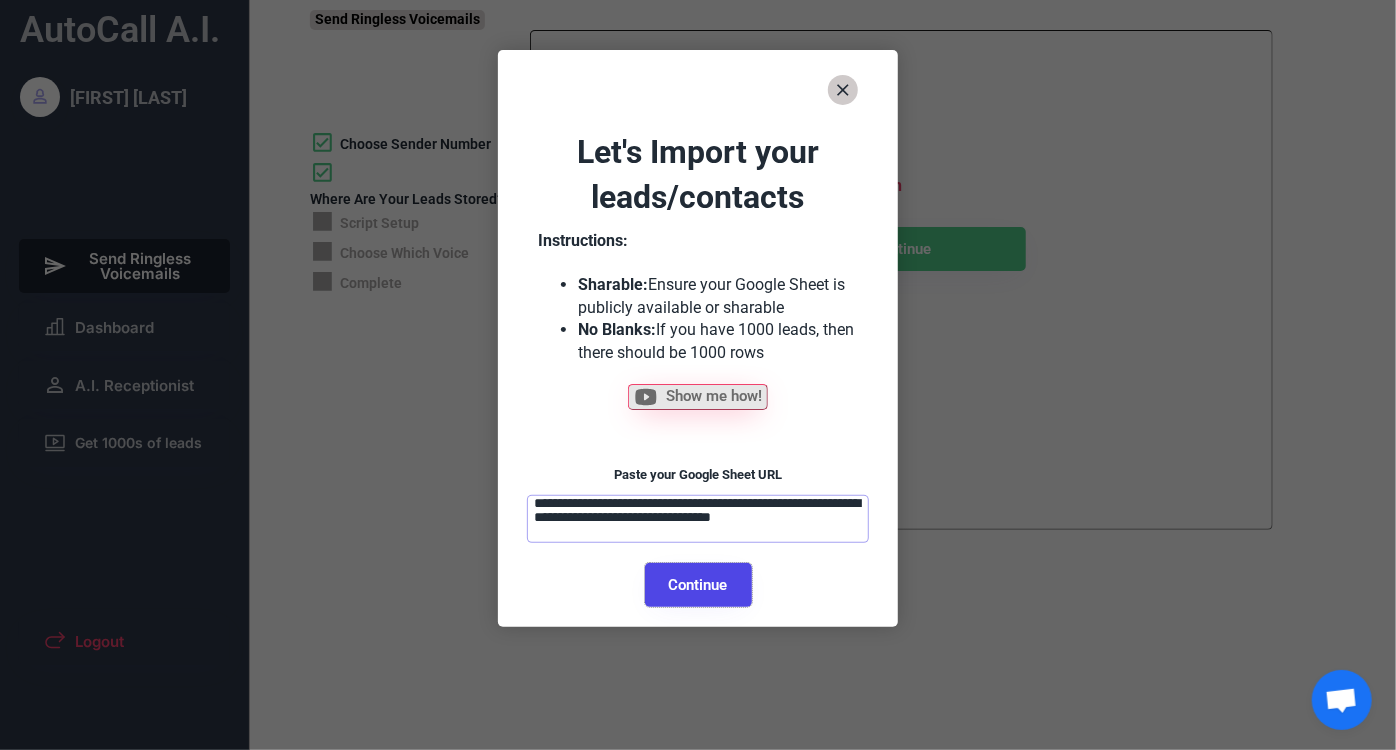 click on "Continue" at bounding box center [698, 585] 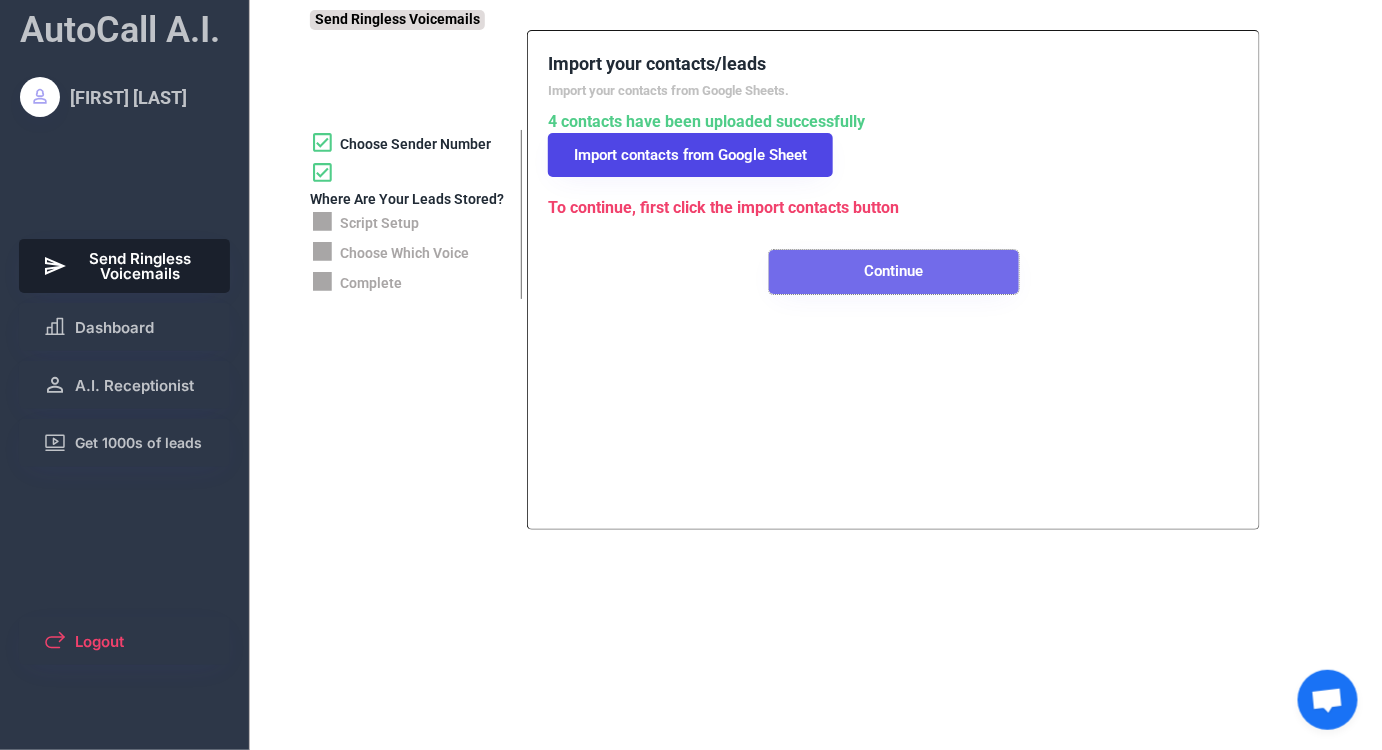 click on "Continue" at bounding box center (894, 272) 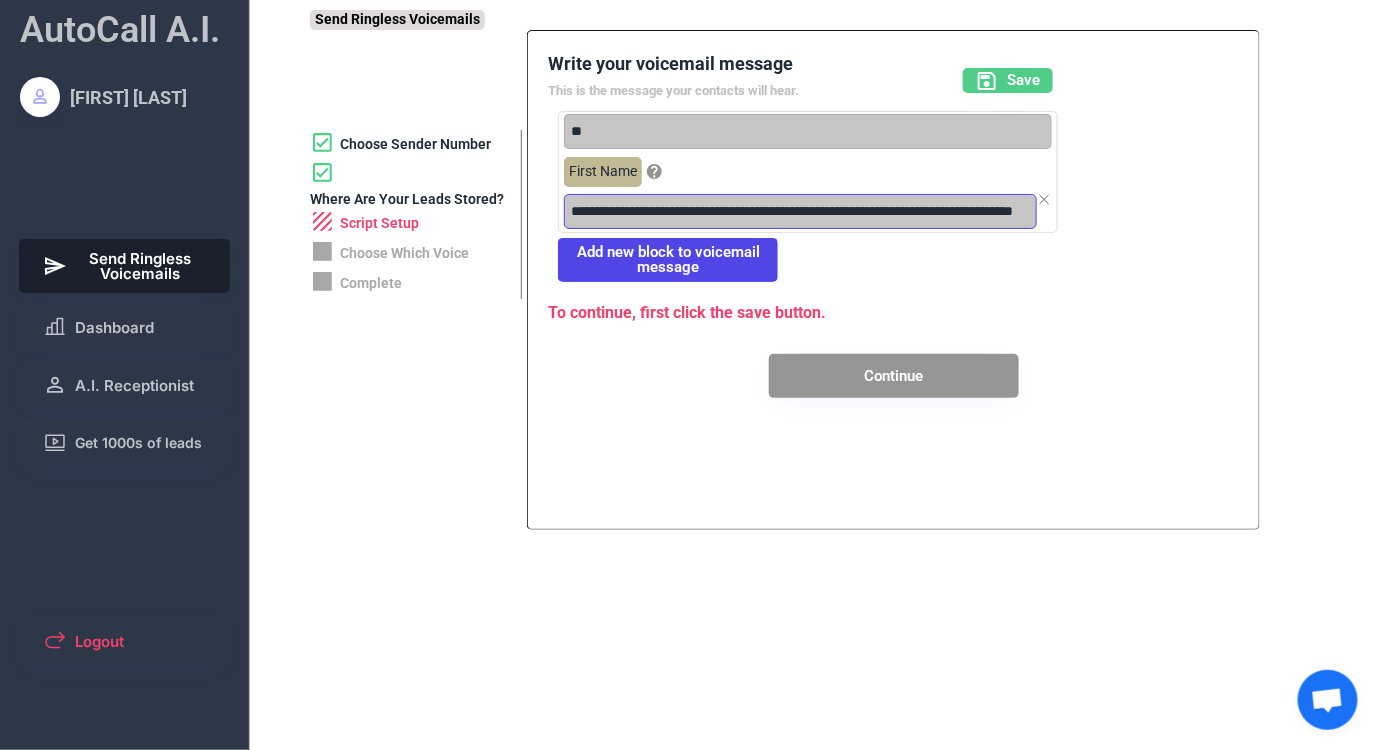 click at bounding box center [800, 211] 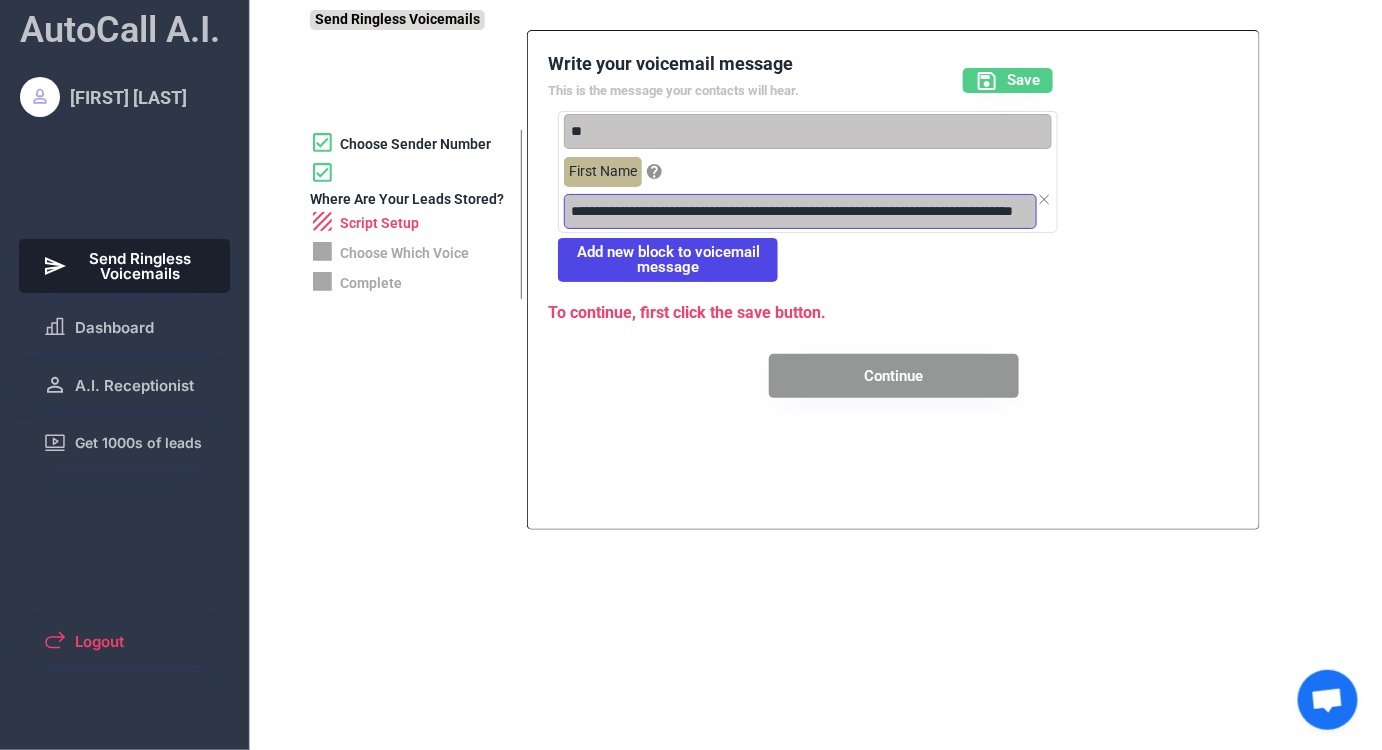 click at bounding box center [800, 211] 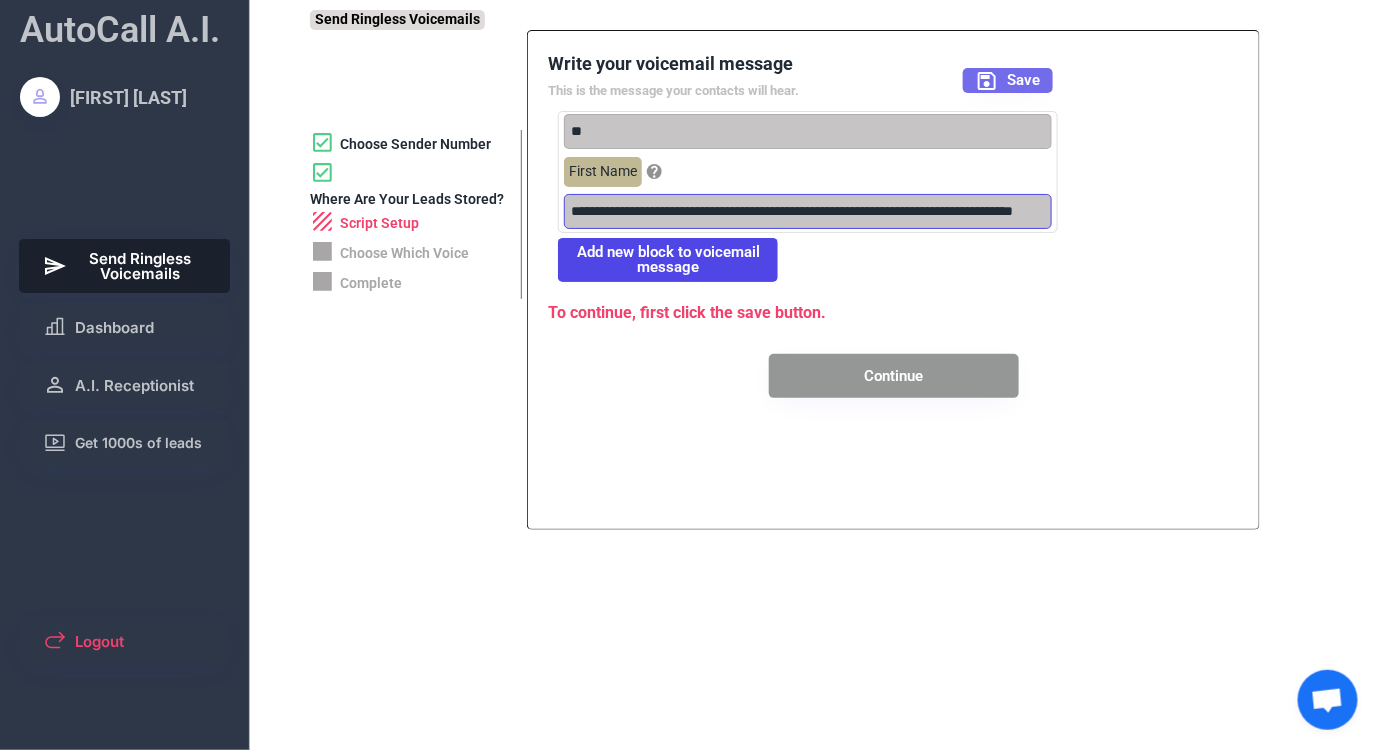 type on "**********" 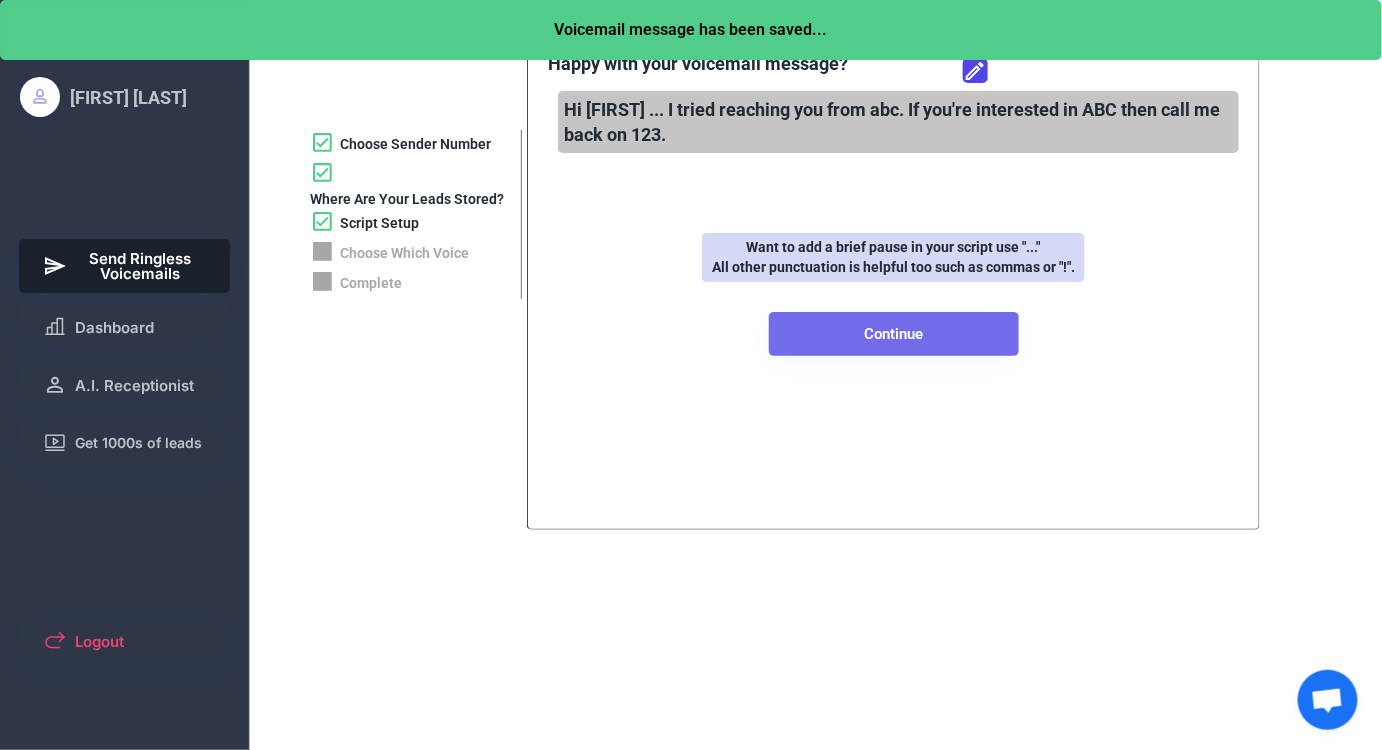 click on "Continue" at bounding box center (894, 334) 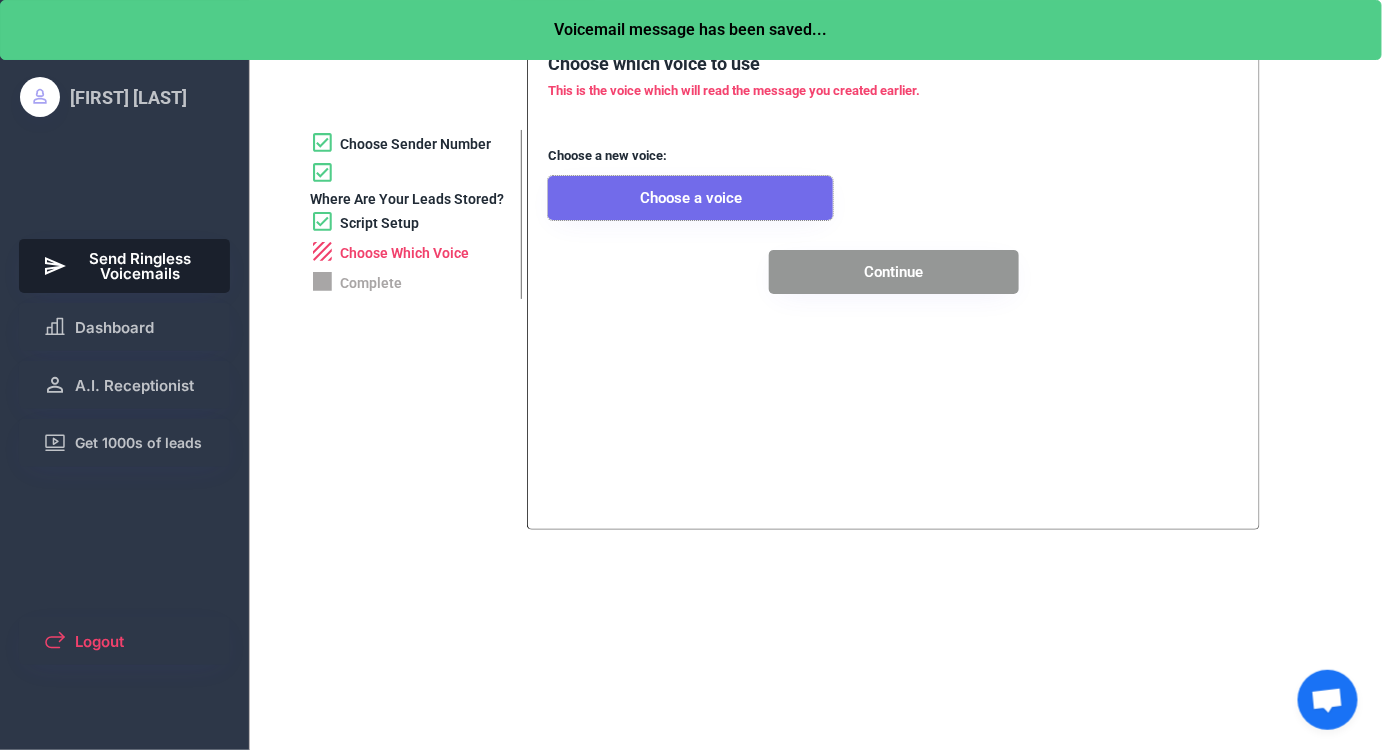 click on "Choose a voice" at bounding box center (690, 198) 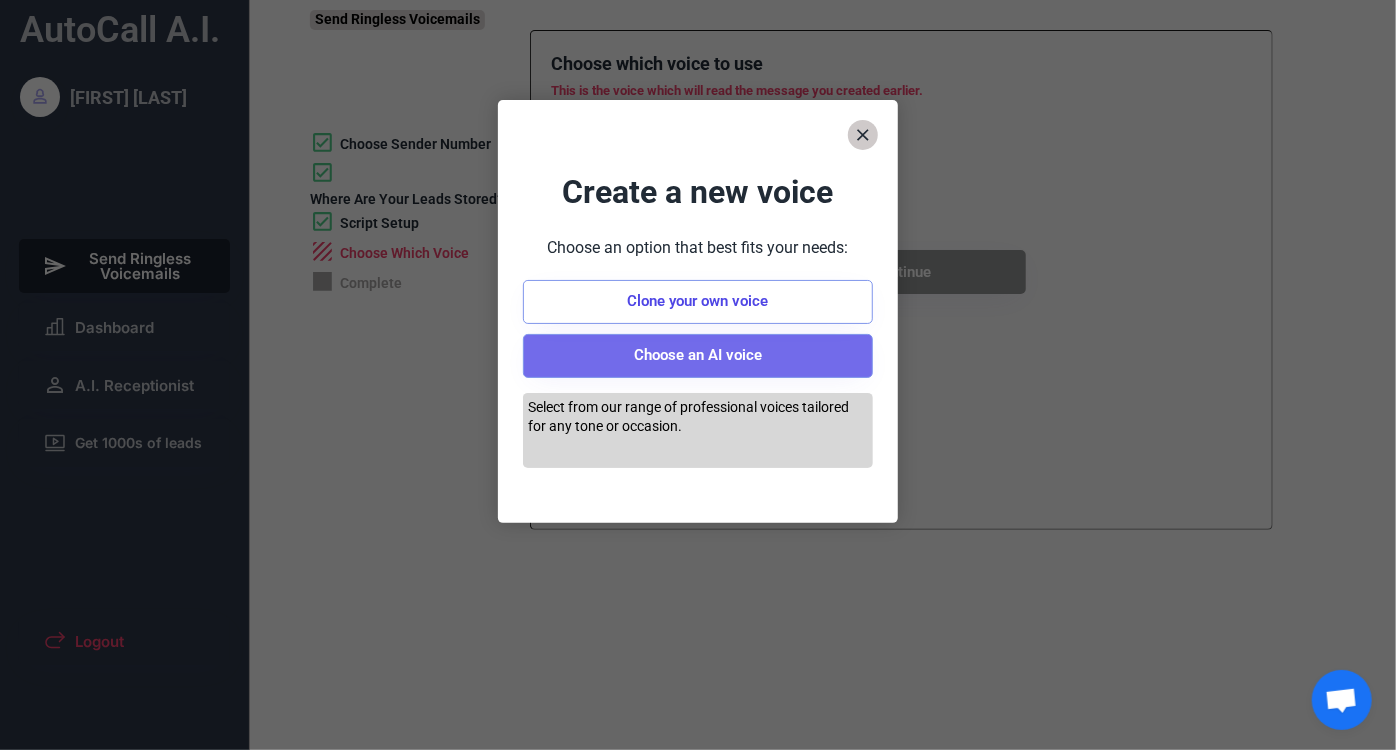 click on "Choose an AI voice" at bounding box center [698, 356] 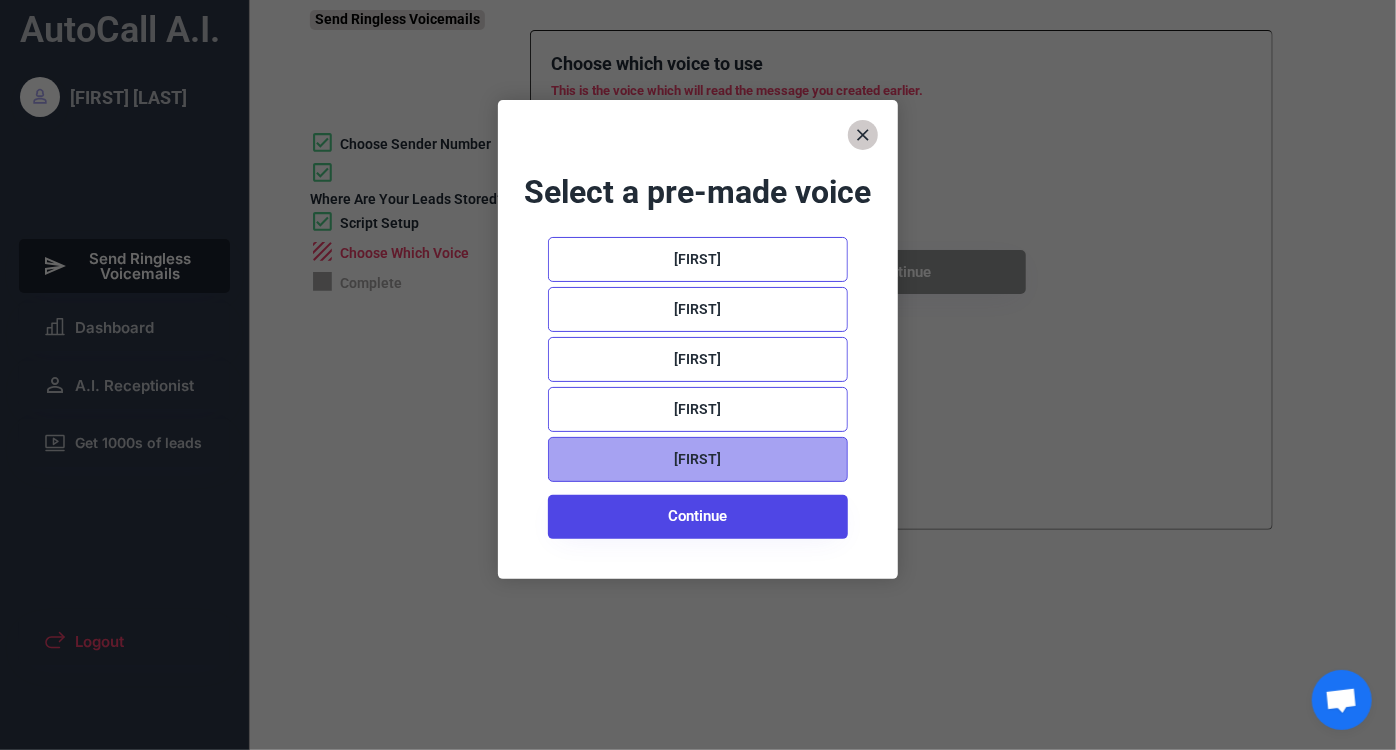 click on "[FIRST]" at bounding box center [698, 459] 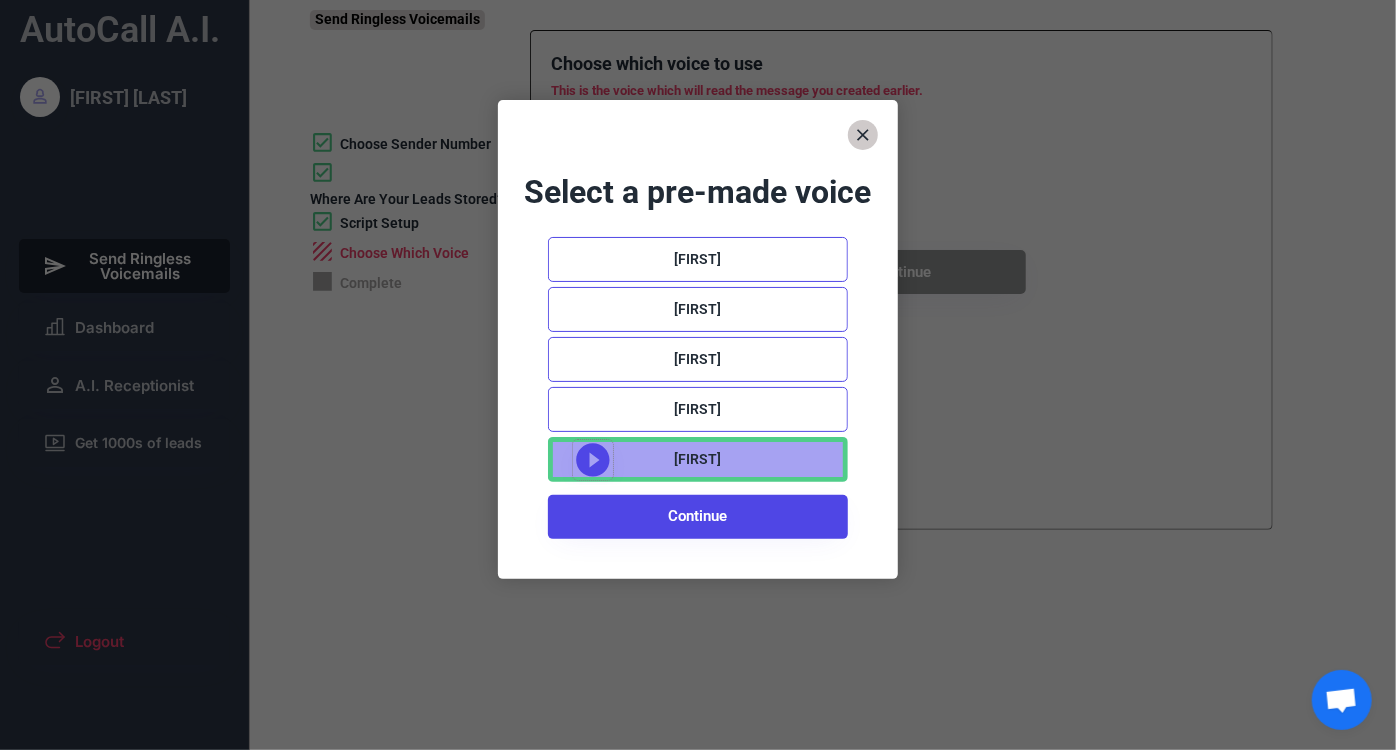 click 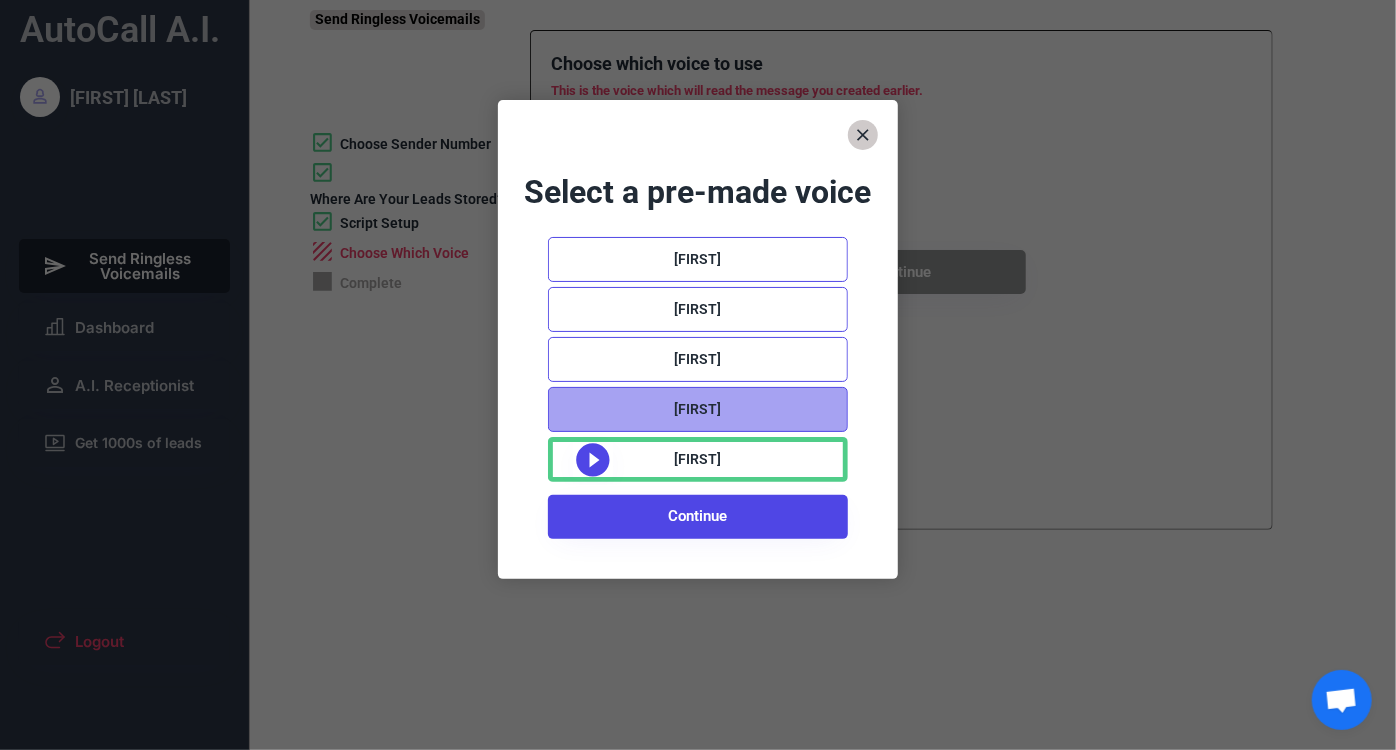 click on "[FIRST]" at bounding box center [698, 409] 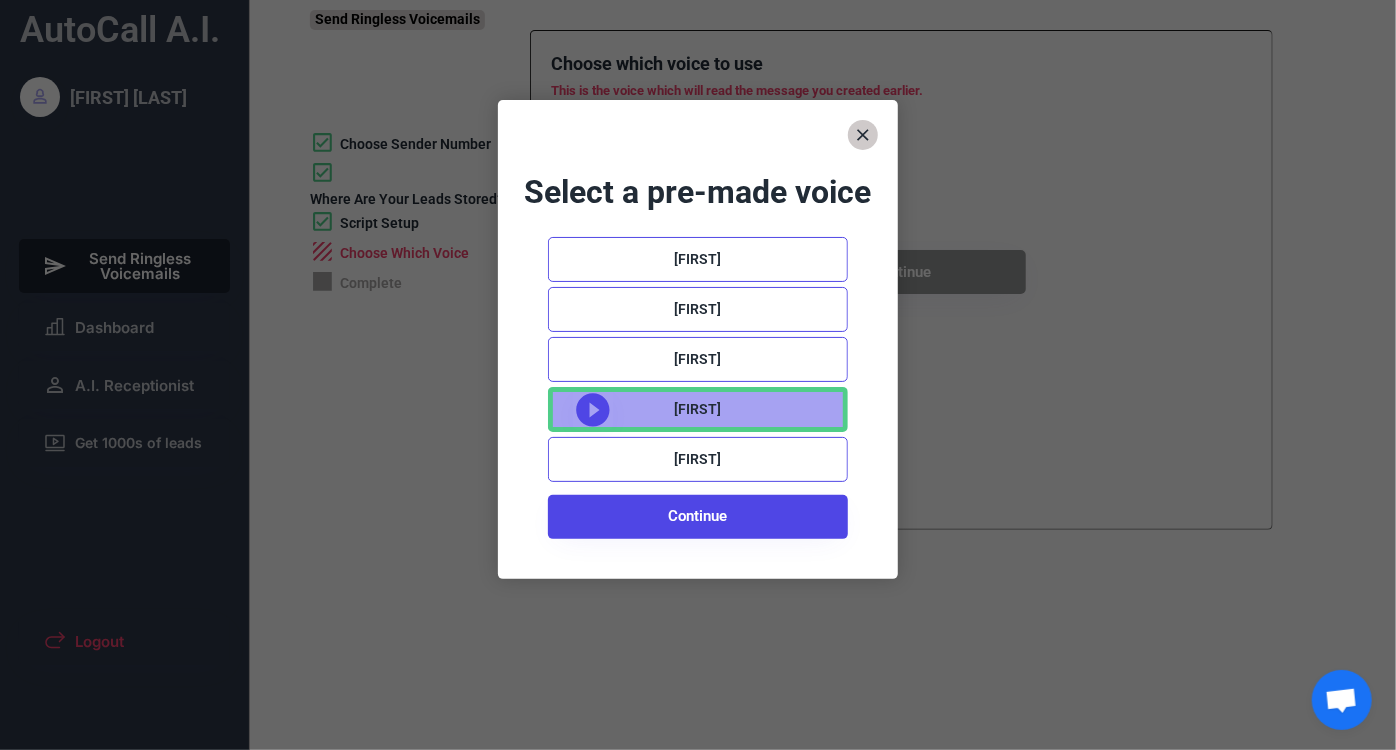 click 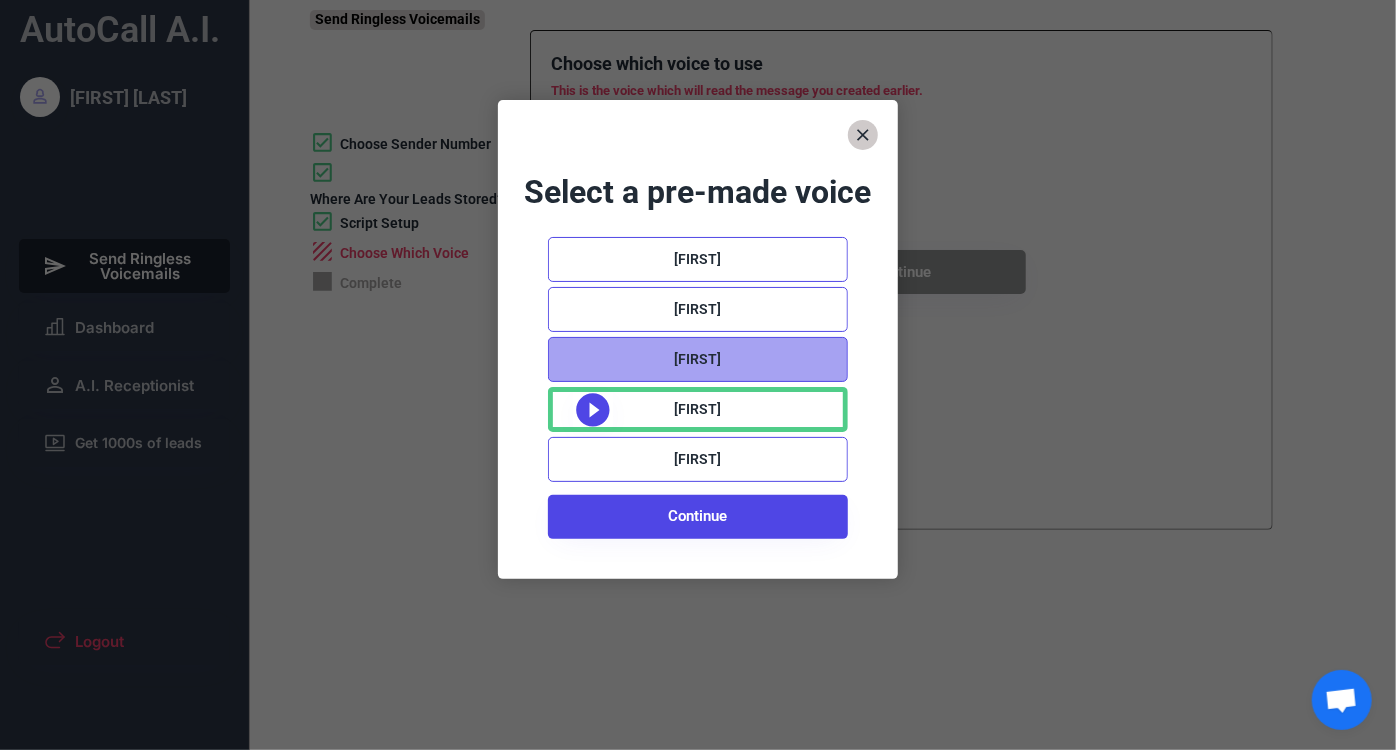 click on "[FIRST]" at bounding box center (698, 359) 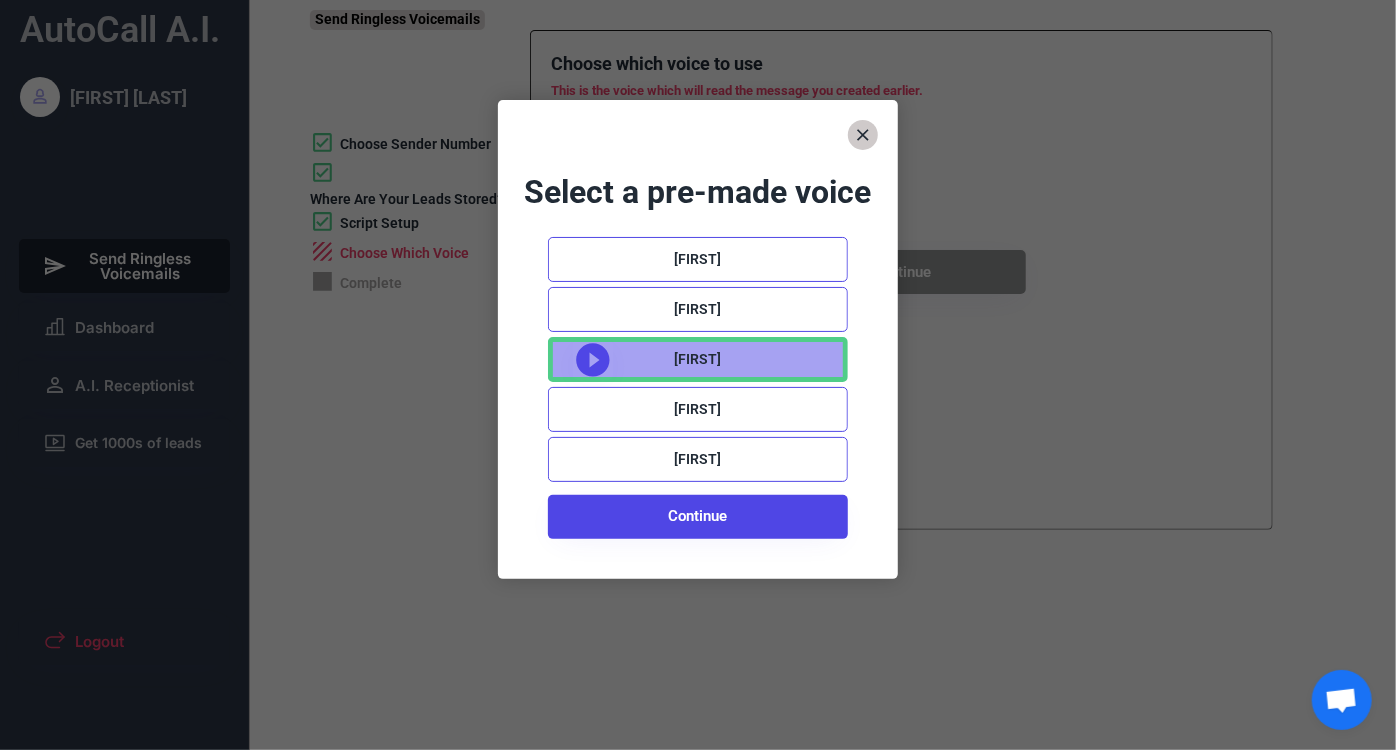 click 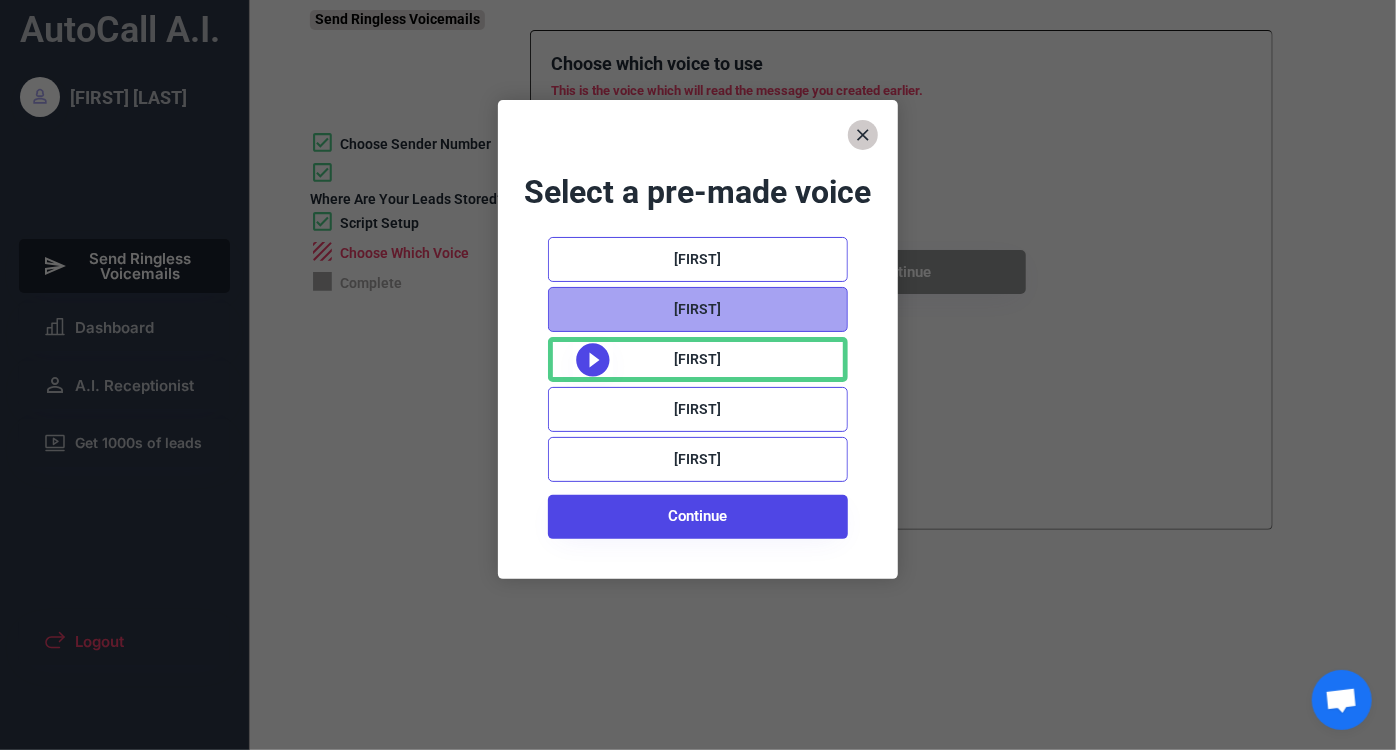 click on "[FIRST]" at bounding box center [698, 309] 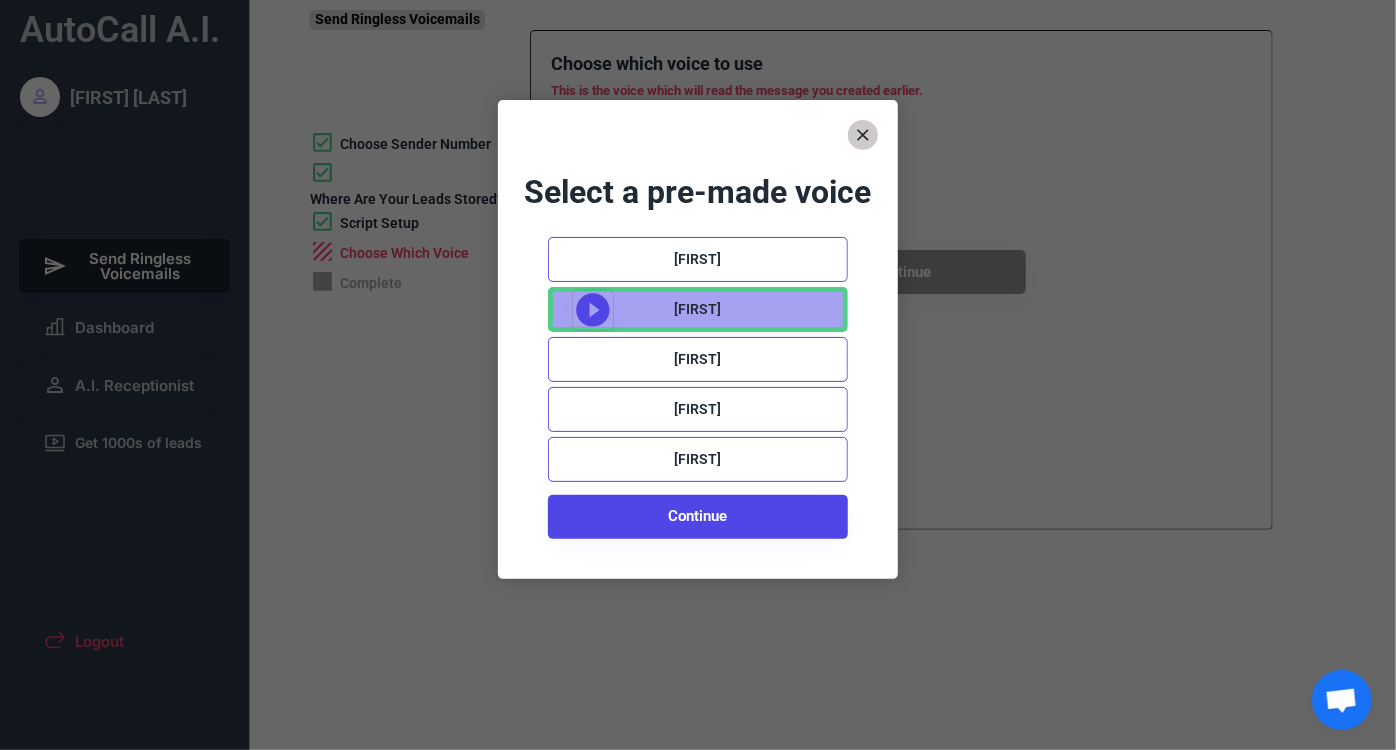 click 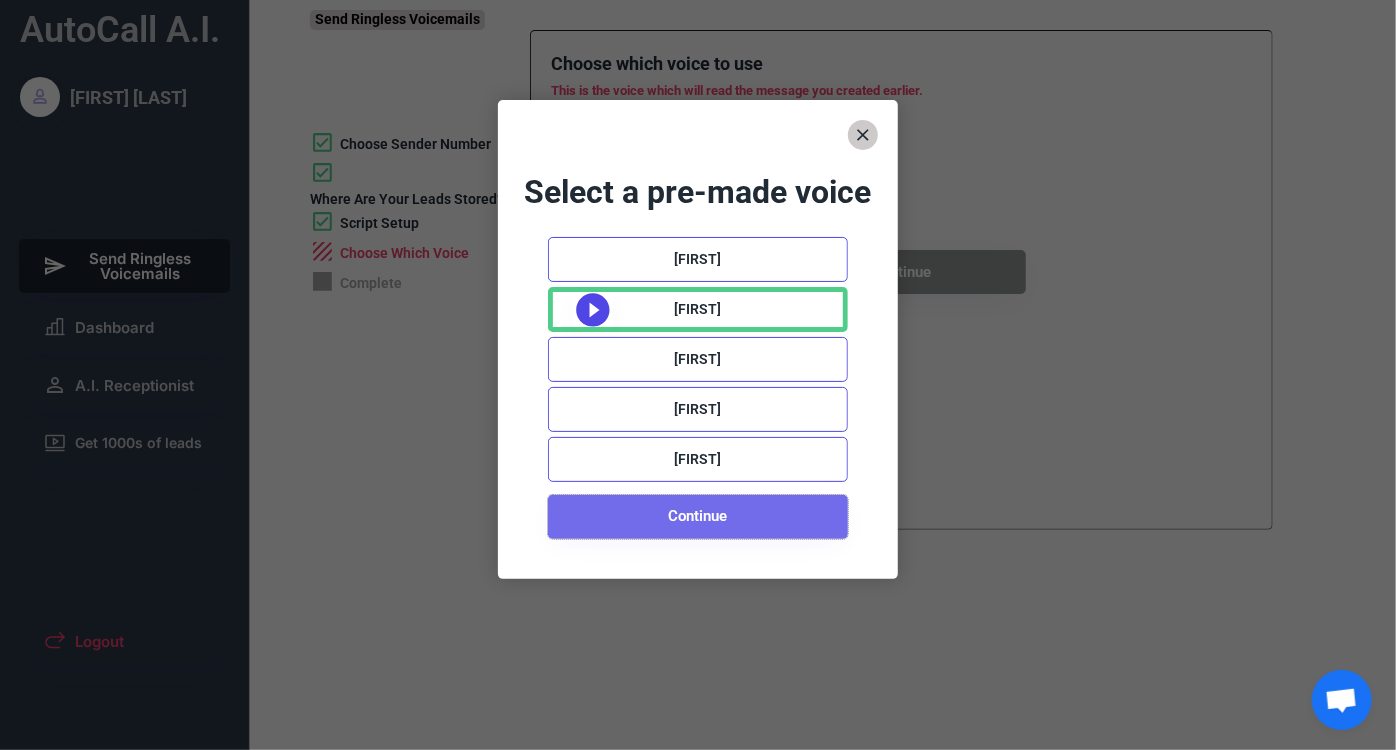 click on "Continue" at bounding box center [698, 517] 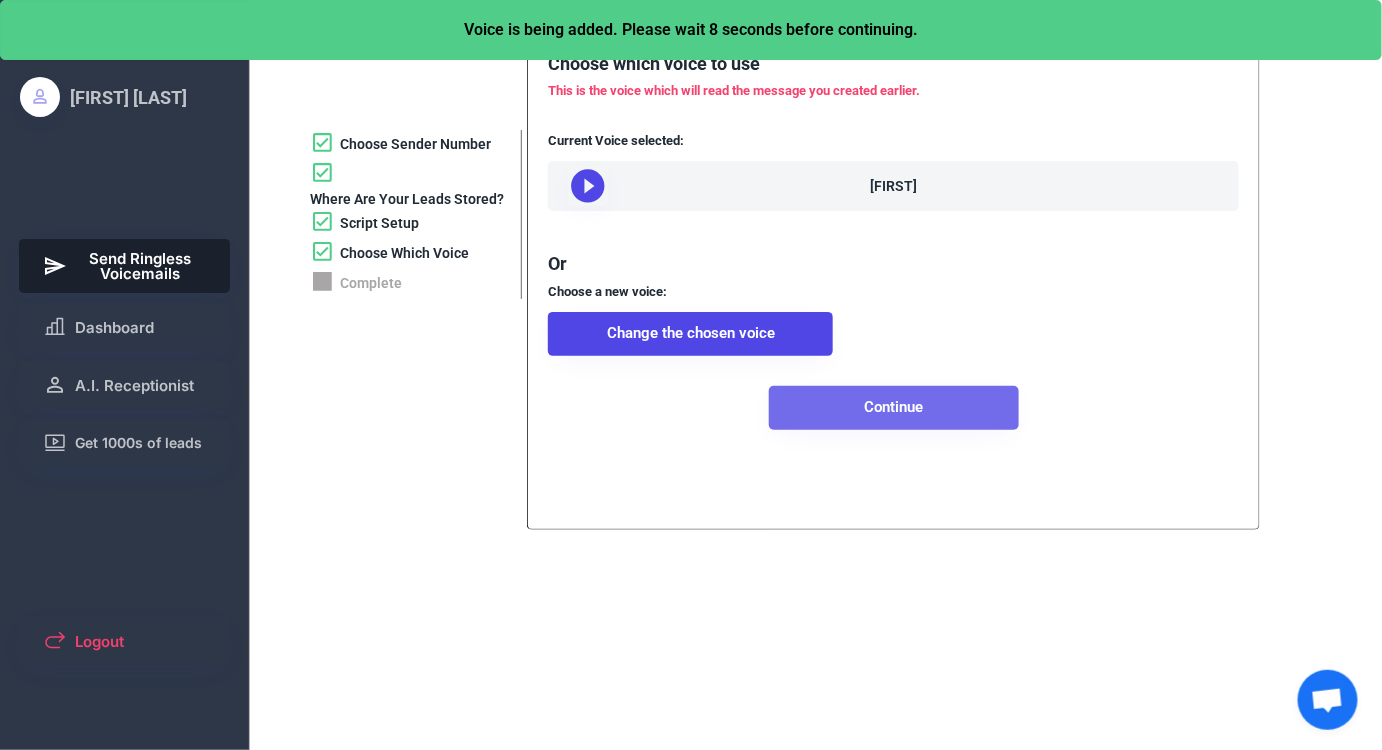 click on "Continue" at bounding box center (894, 408) 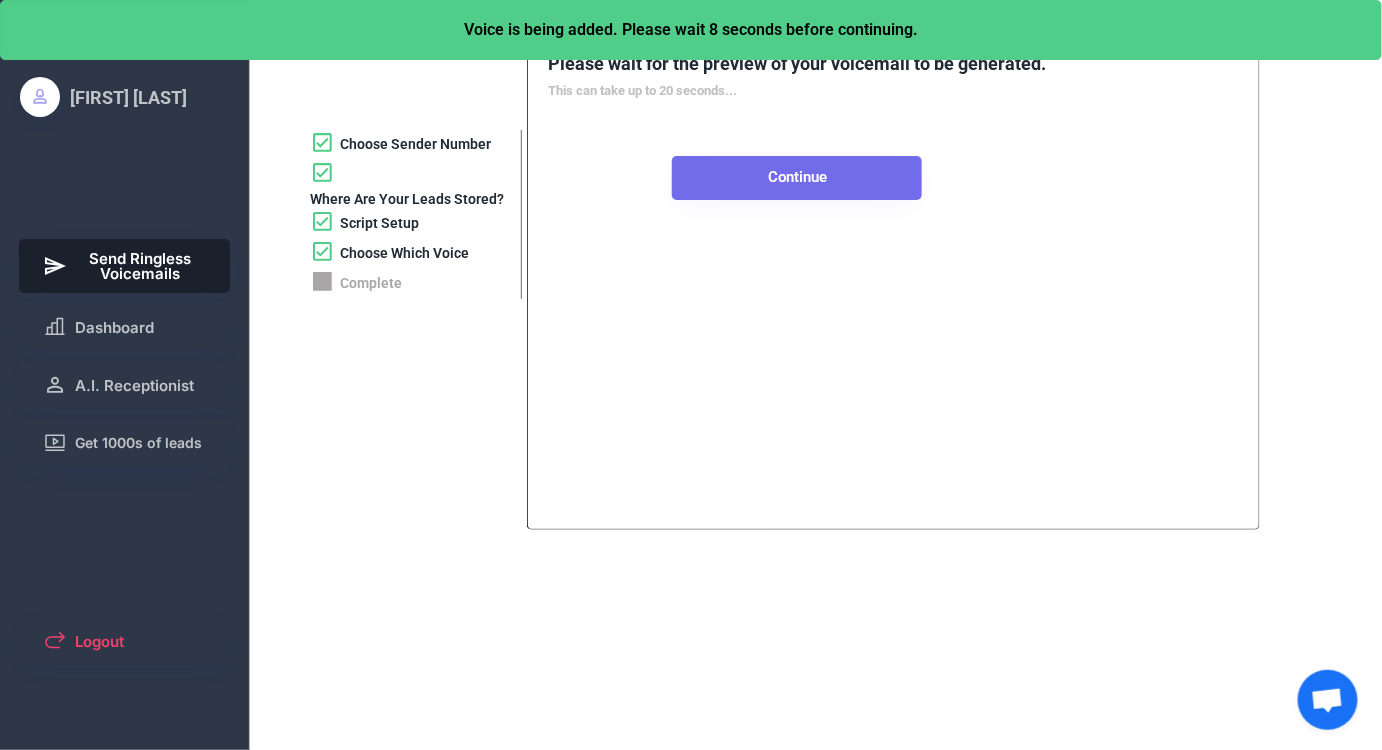 click on "Continue" at bounding box center [797, 178] 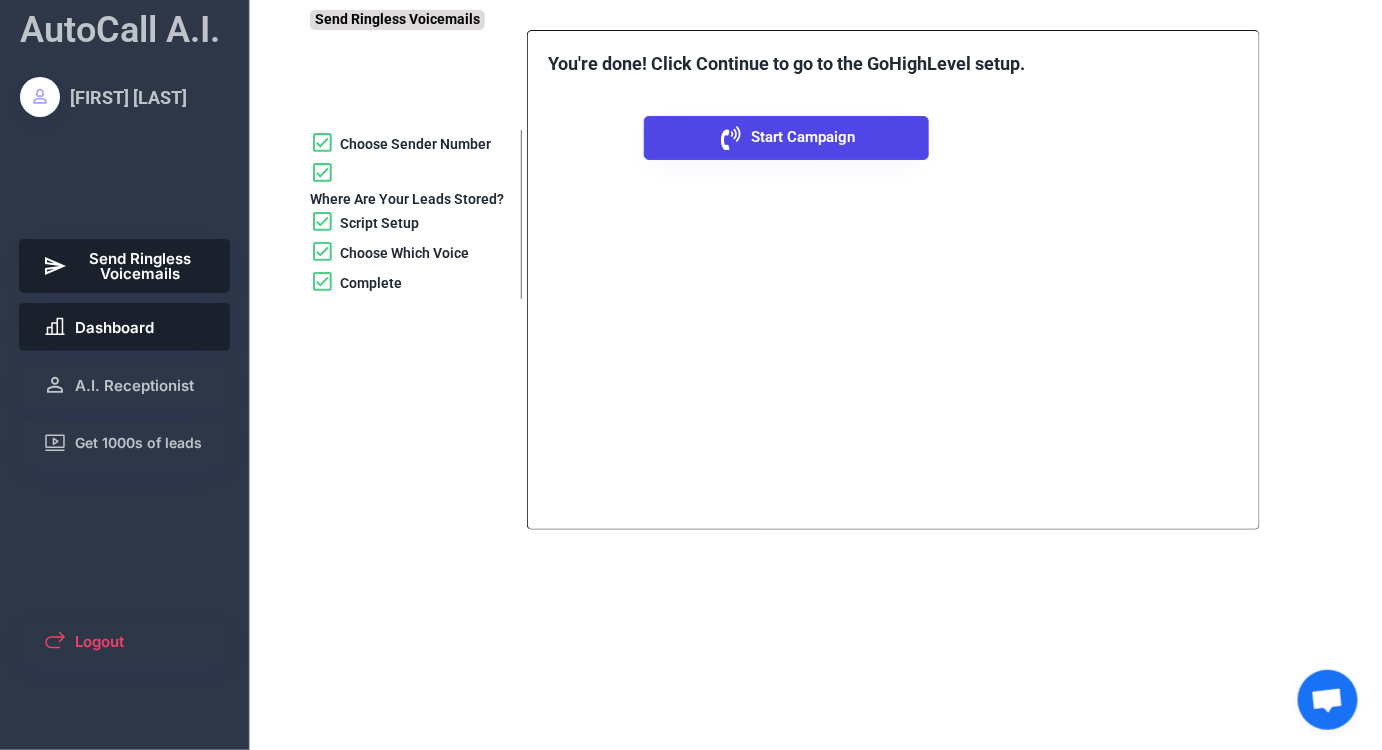 click on "Dashboard" at bounding box center [114, 327] 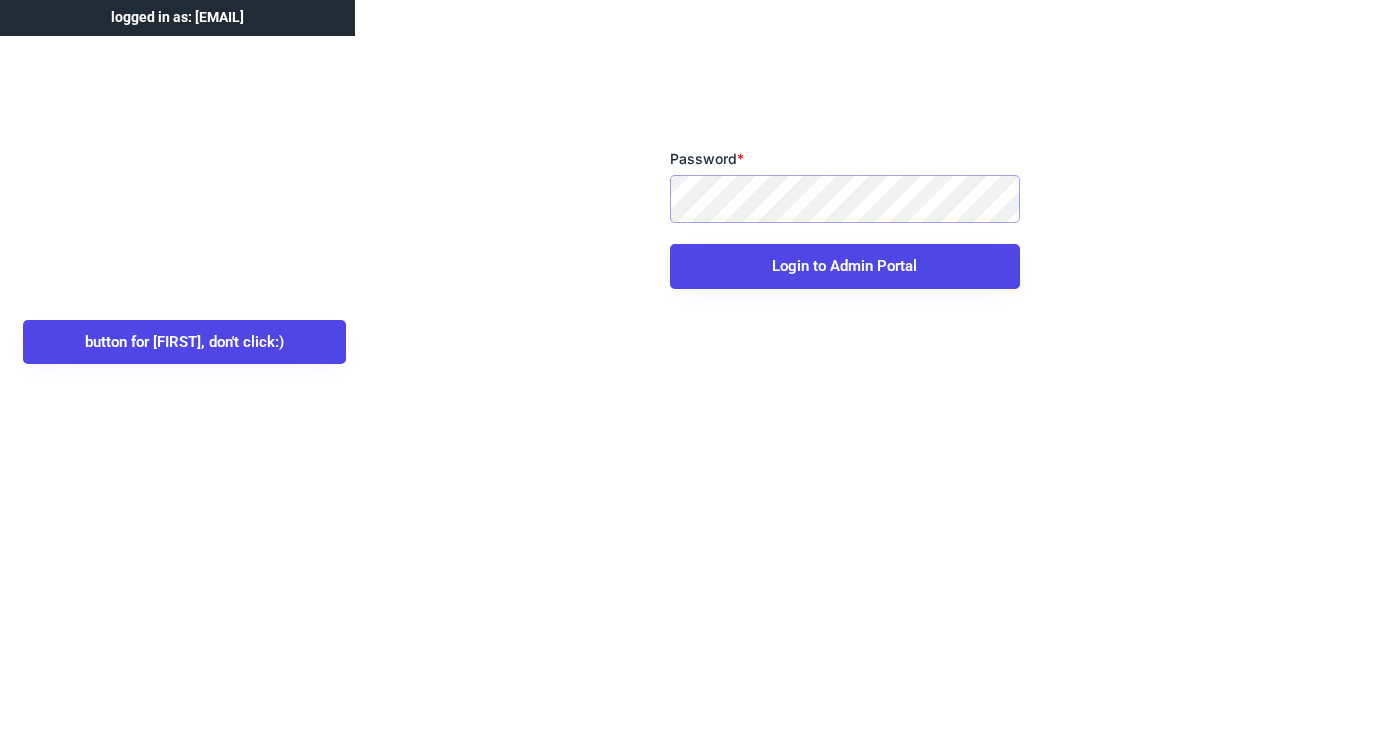 scroll, scrollTop: 0, scrollLeft: 0, axis: both 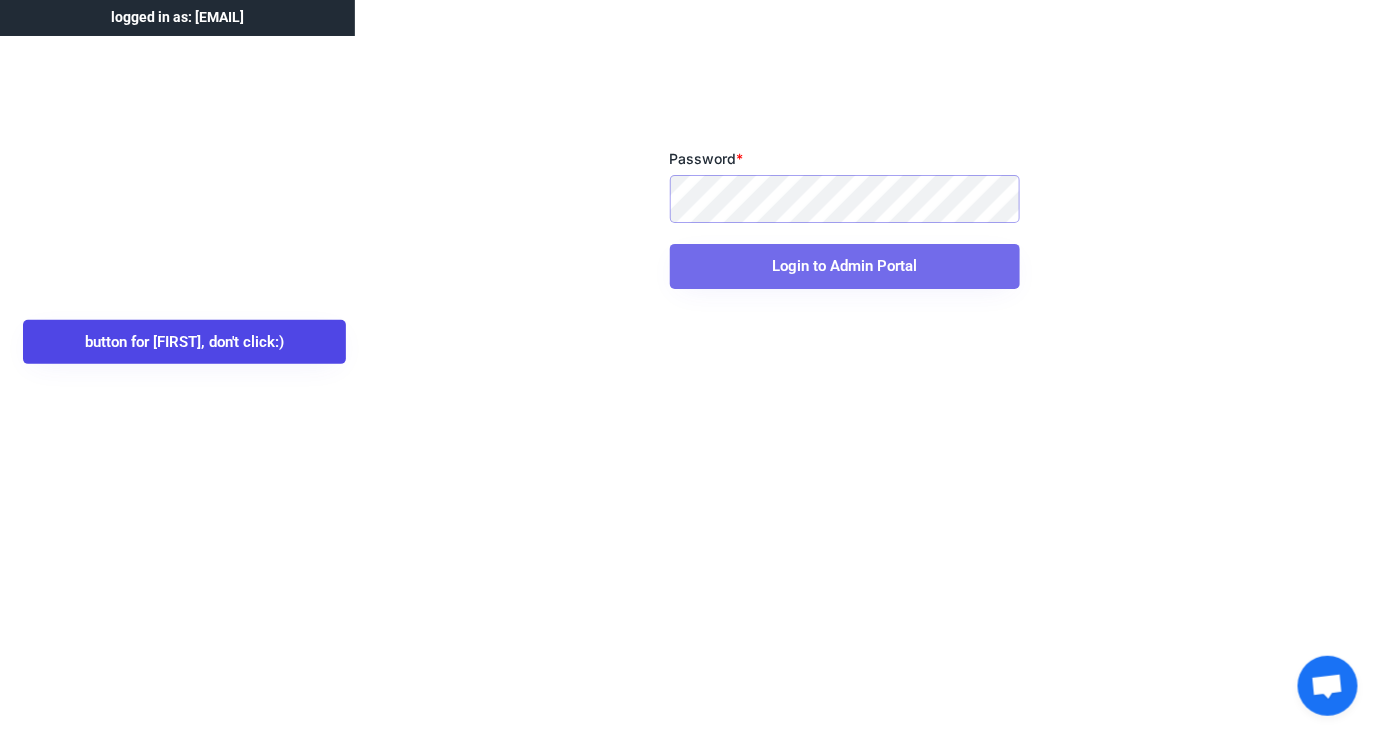 click on "Login to Admin Portal" at bounding box center (845, 266) 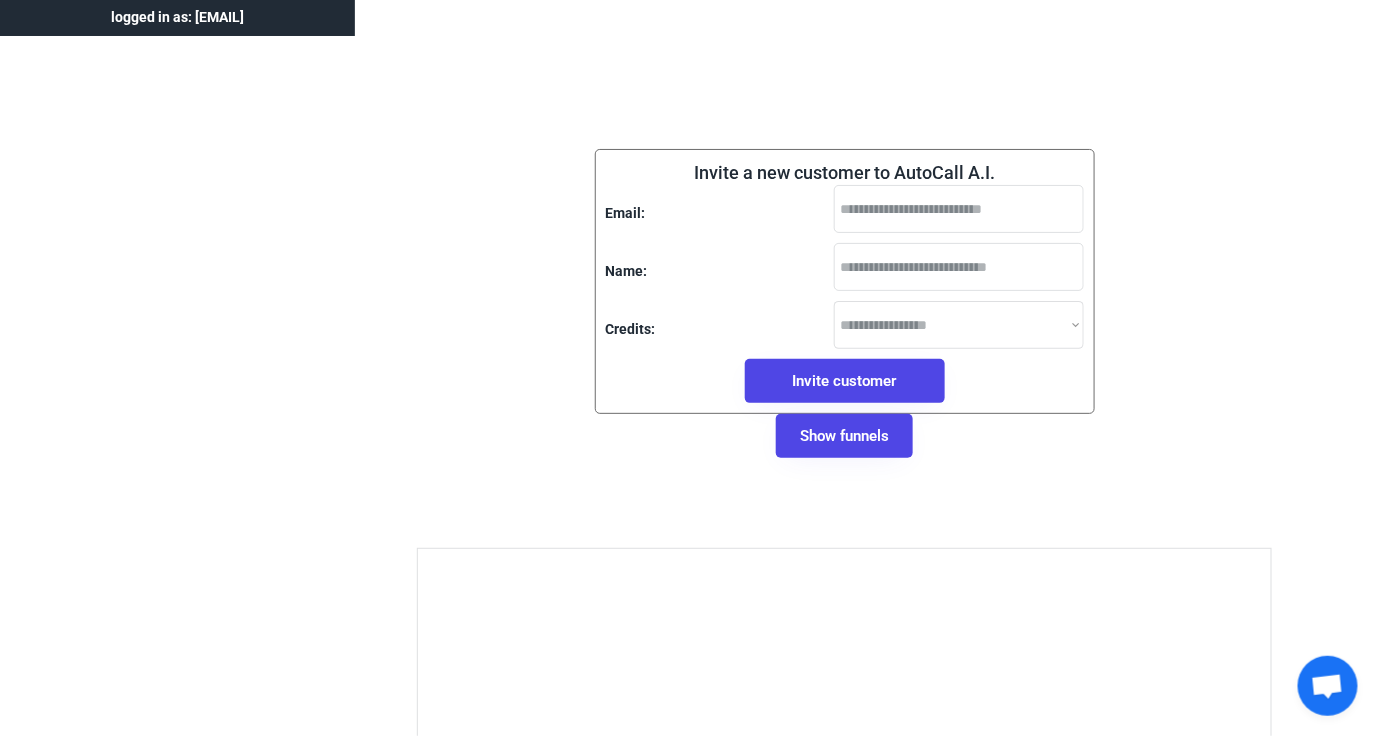 select on "******" 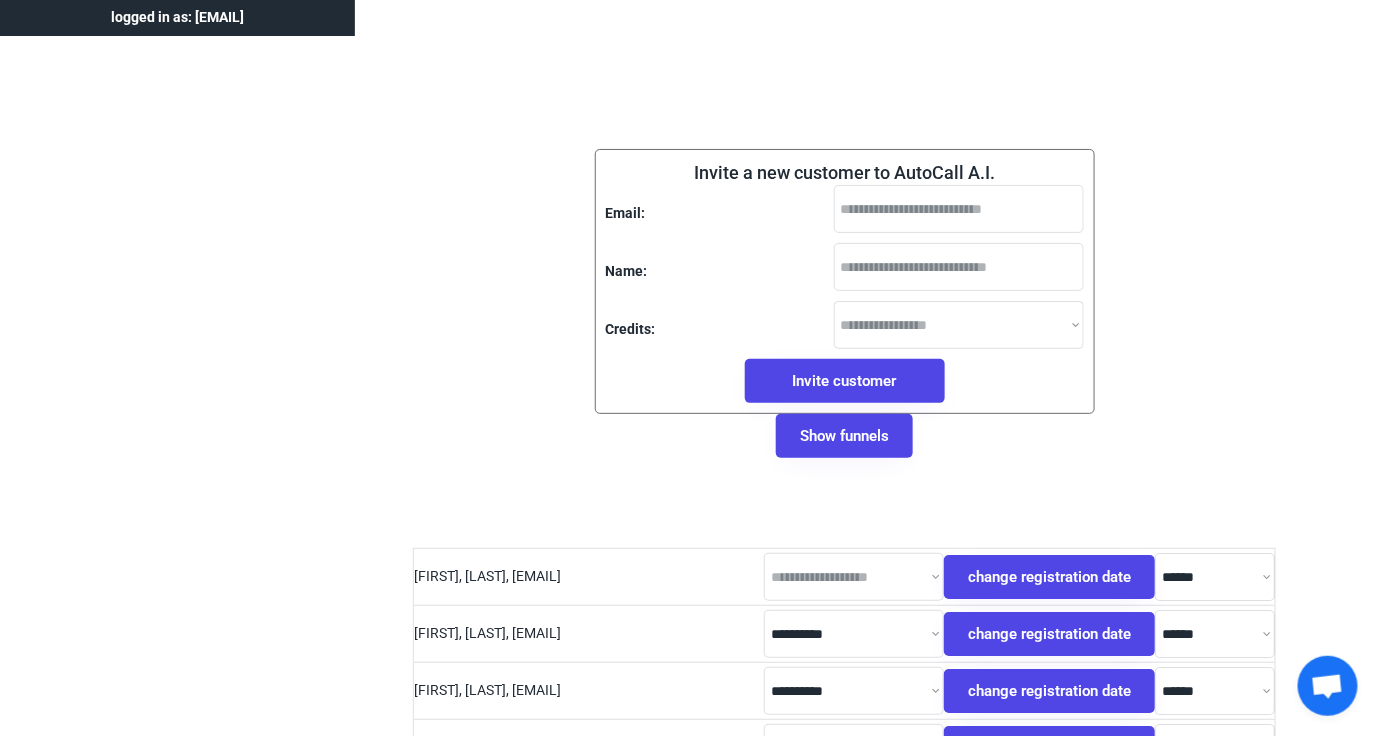 select on "******" 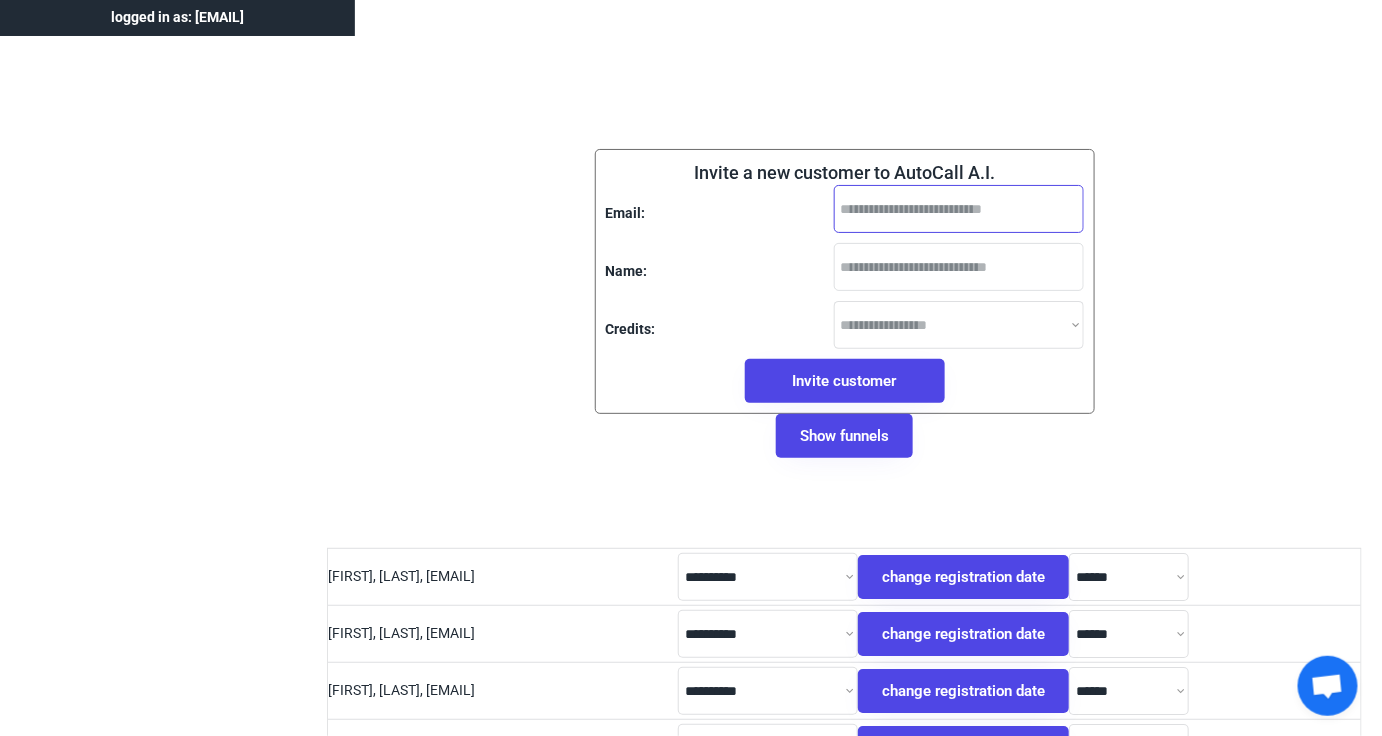 click at bounding box center [959, 209] 